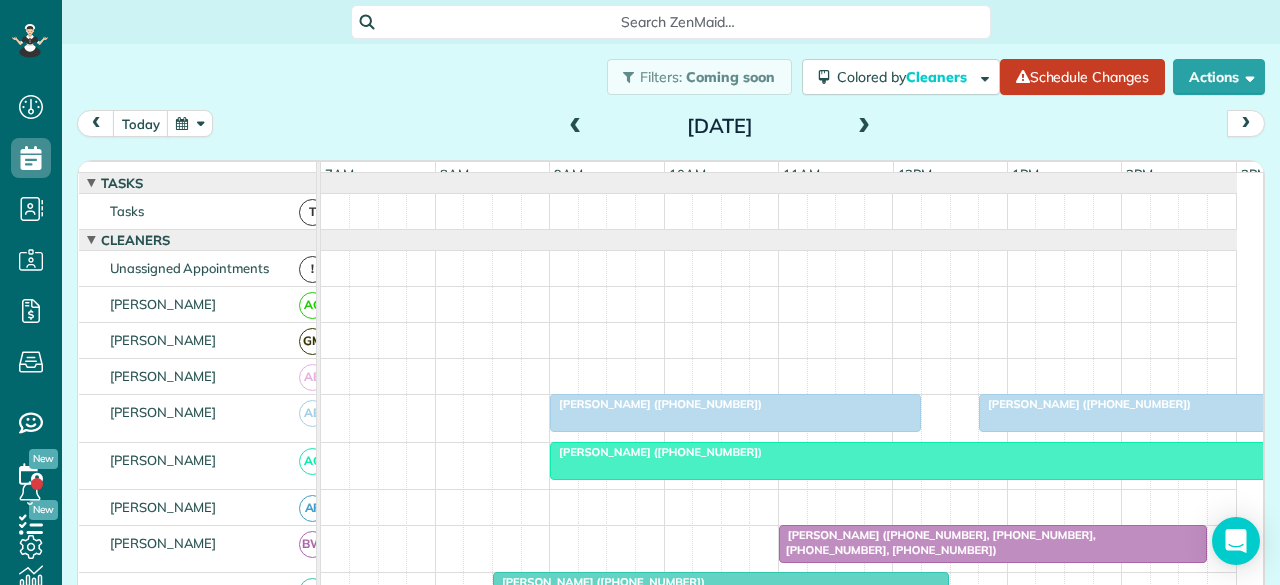 scroll, scrollTop: 0, scrollLeft: 0, axis: both 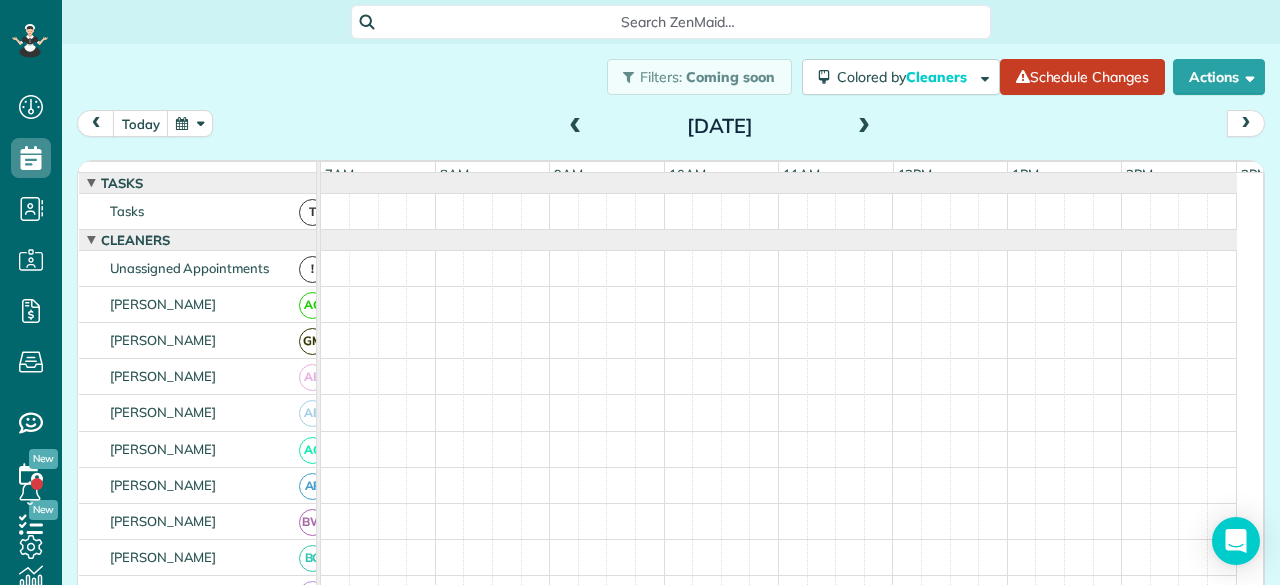 click at bounding box center [576, 127] 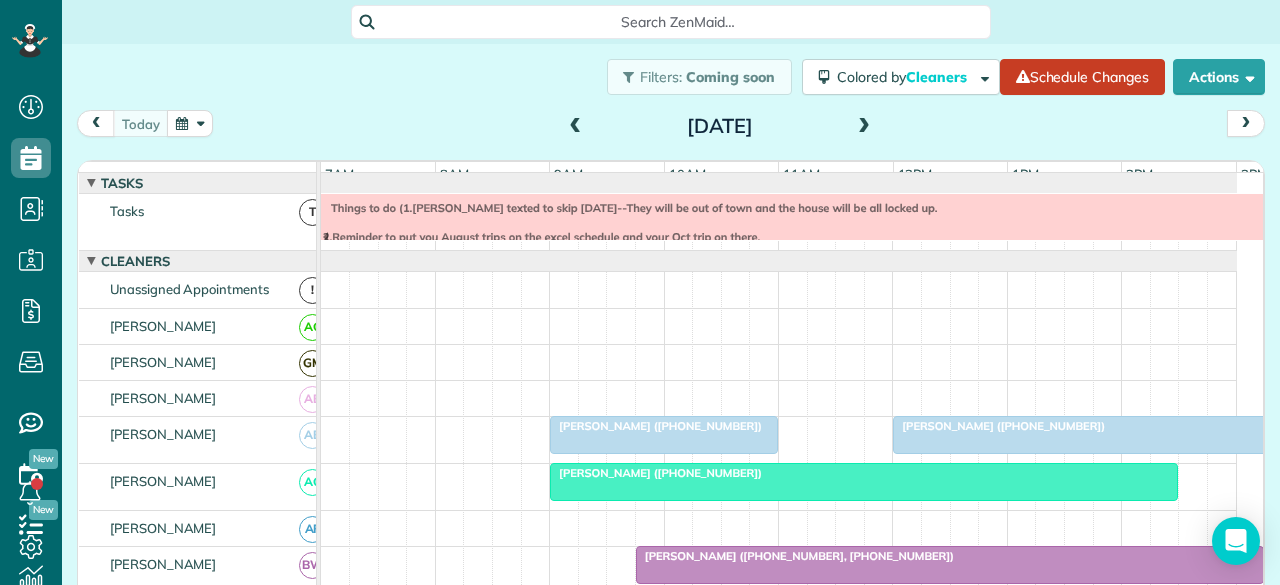 scroll, scrollTop: 21, scrollLeft: 0, axis: vertical 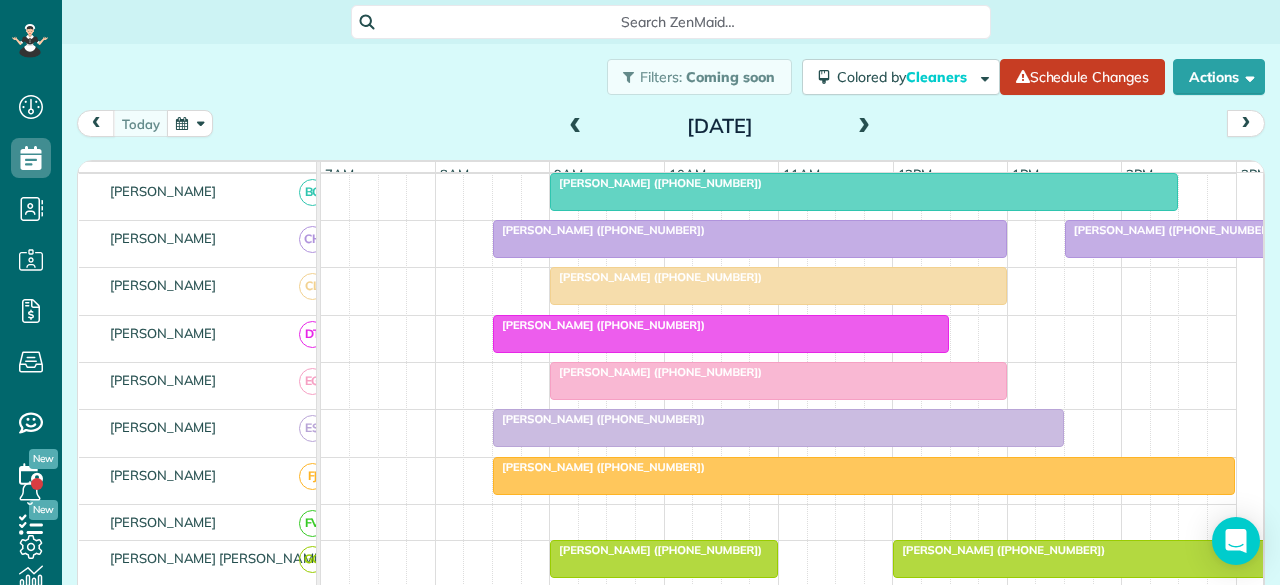 click at bounding box center [778, 428] 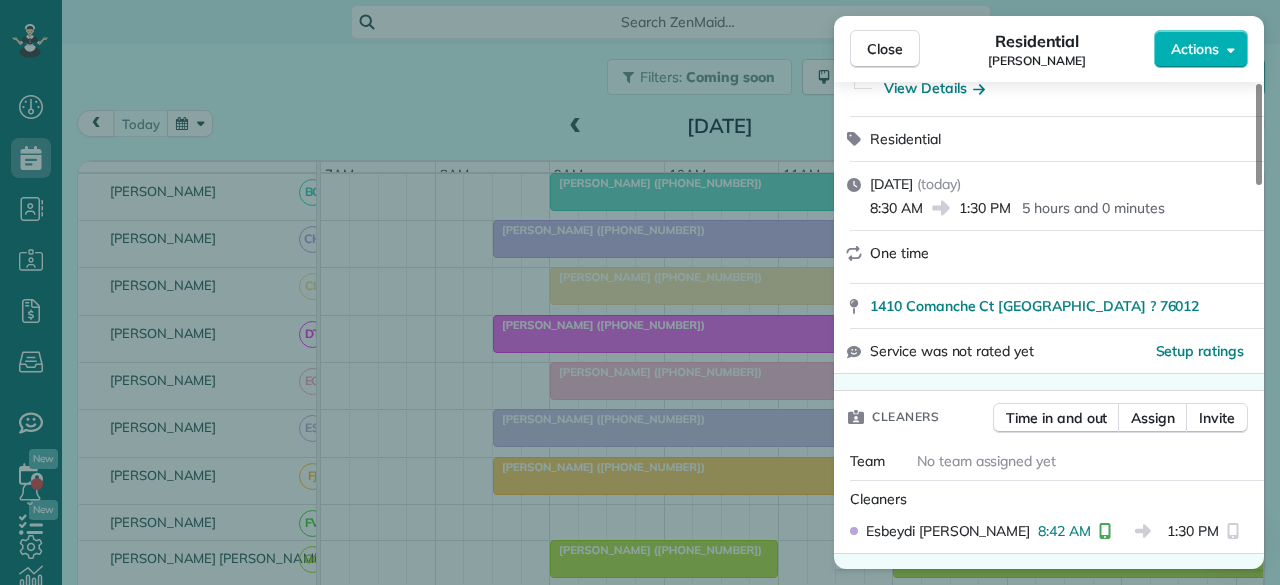 scroll, scrollTop: 300, scrollLeft: 0, axis: vertical 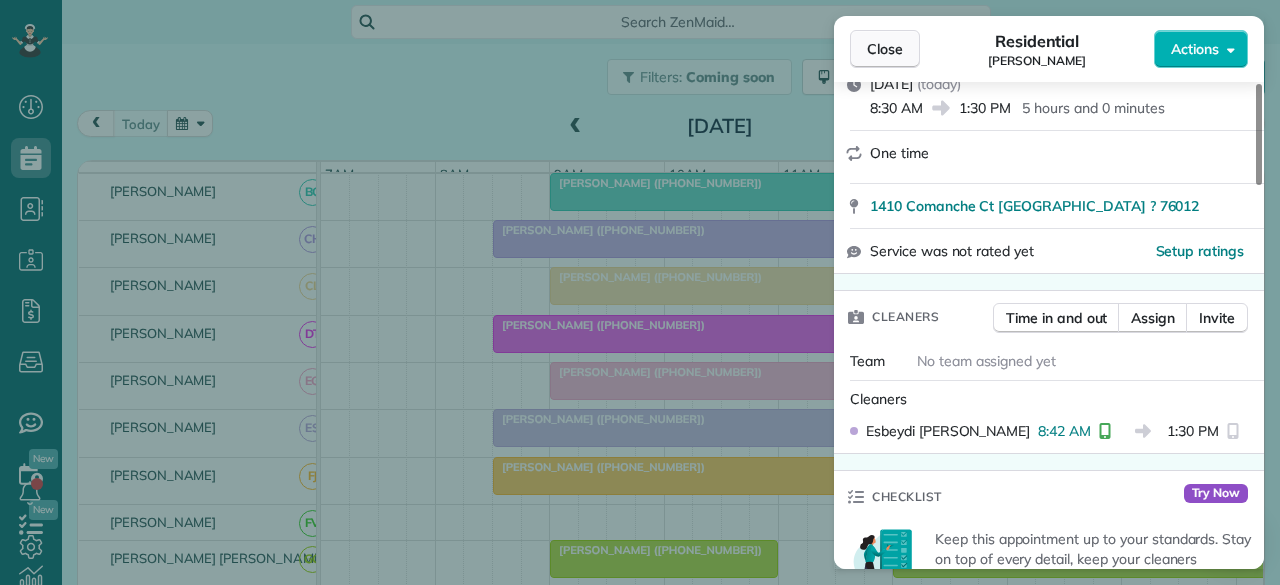 click on "Close" at bounding box center [885, 49] 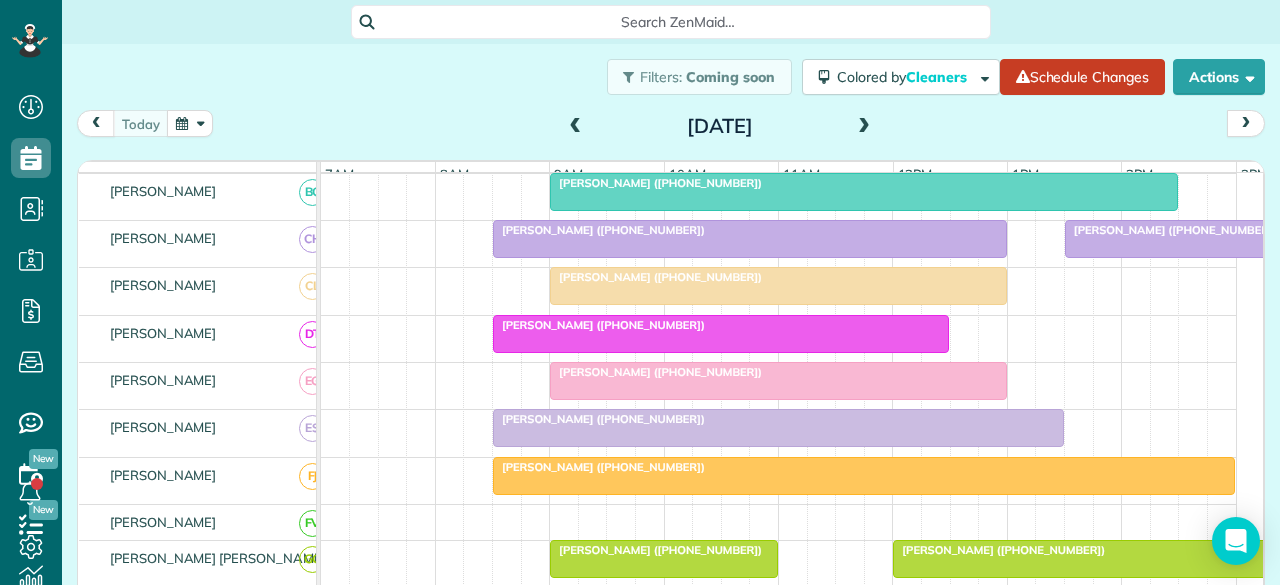 click at bounding box center [864, 127] 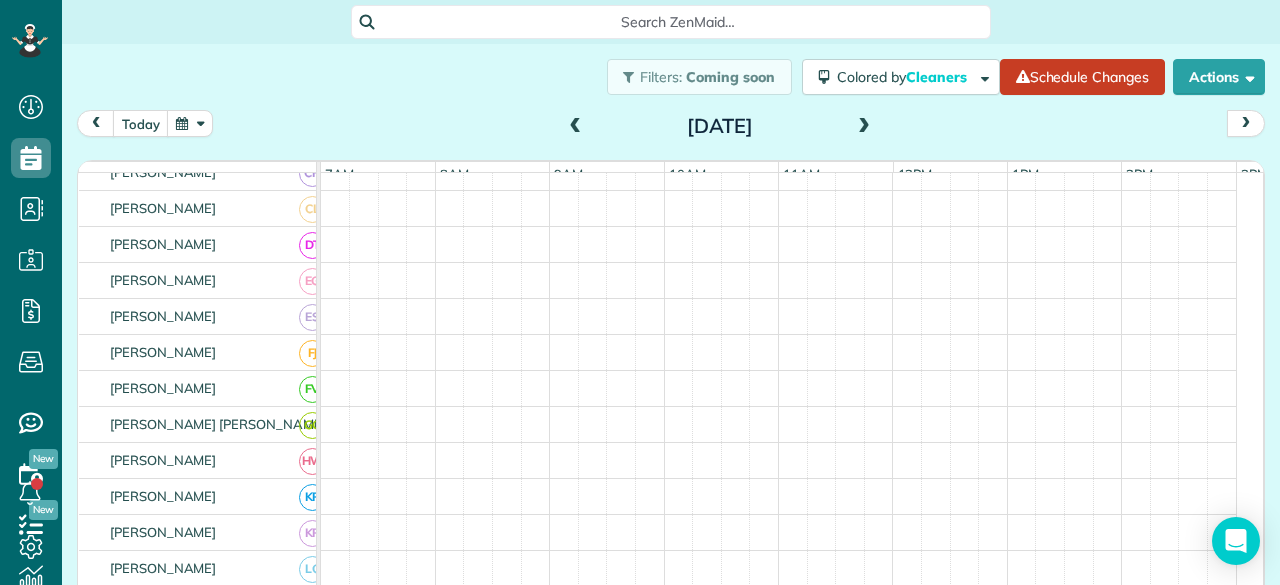 scroll, scrollTop: 355, scrollLeft: 0, axis: vertical 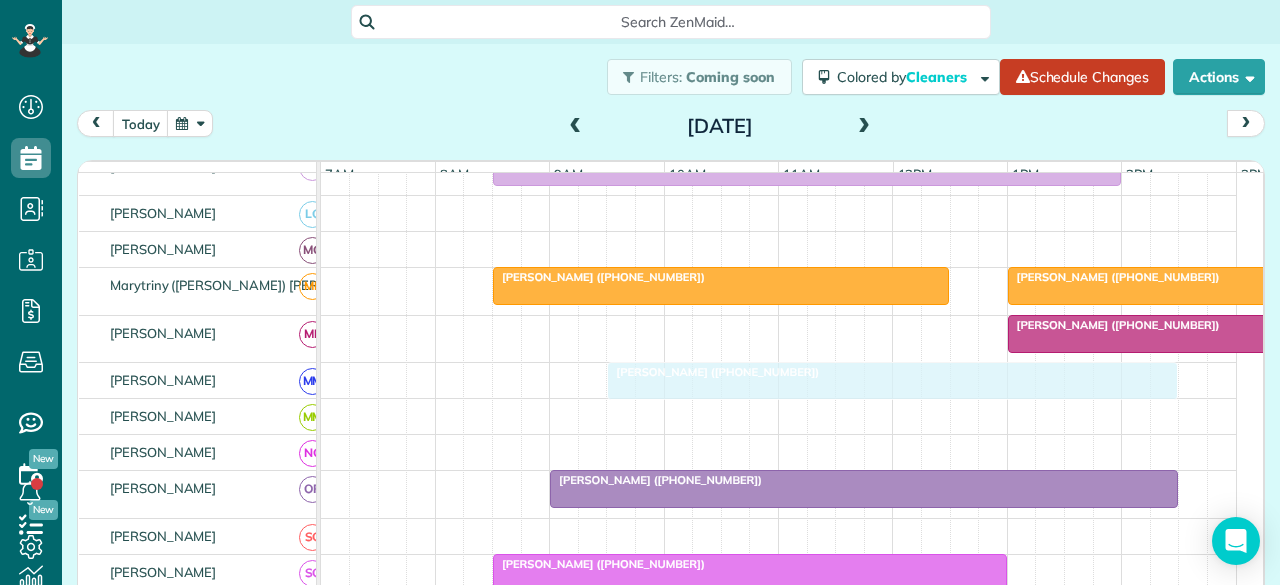 drag, startPoint x: 616, startPoint y: 253, endPoint x: 660, endPoint y: 380, distance: 134.4061 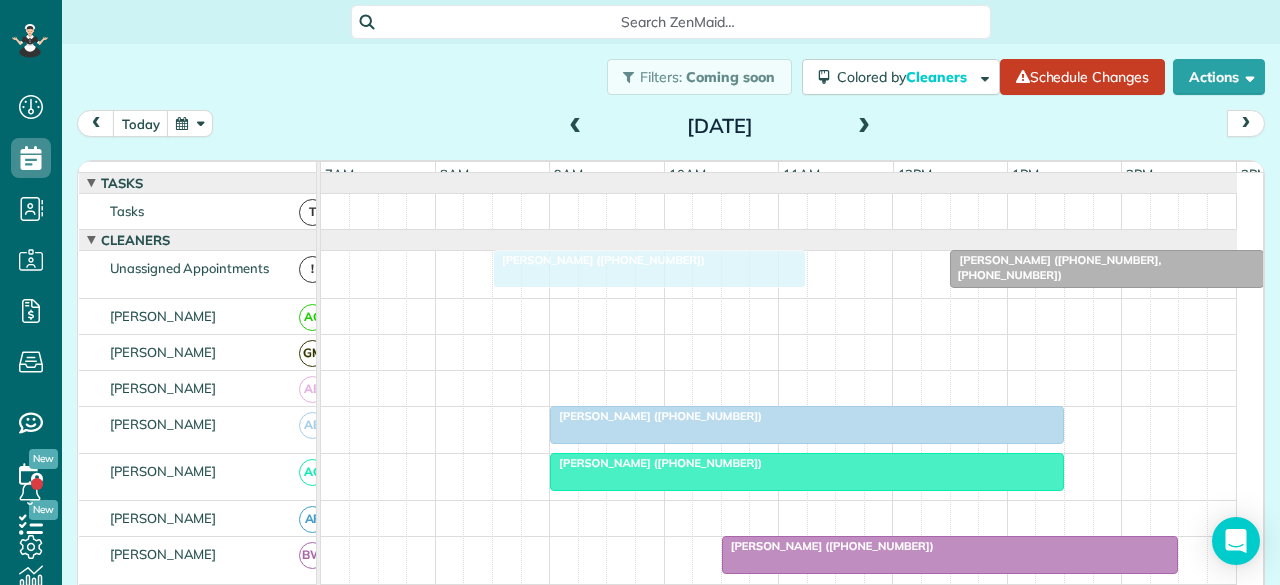 drag, startPoint x: 692, startPoint y: 285, endPoint x: 630, endPoint y: 288, distance: 62.072536 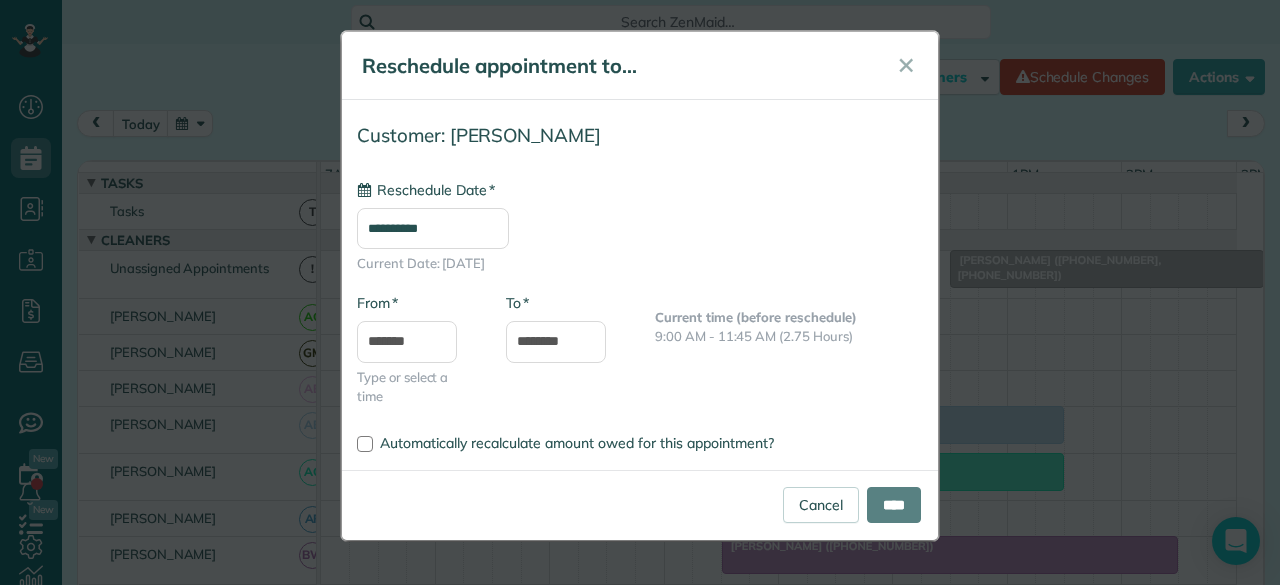 type on "**********" 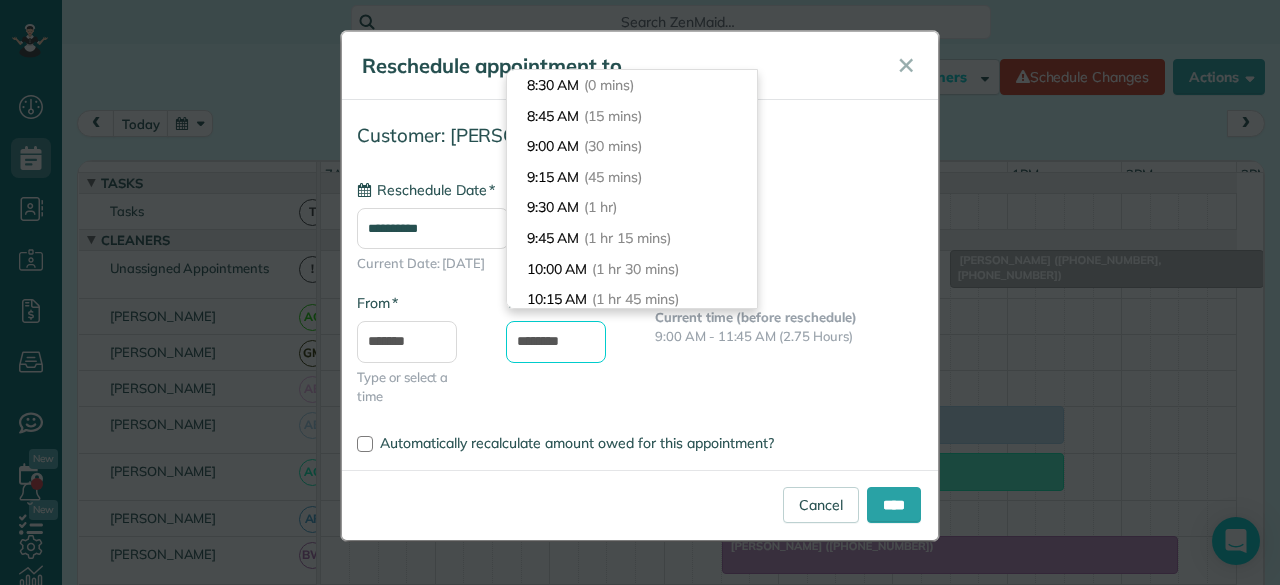 click on "********" at bounding box center (556, 342) 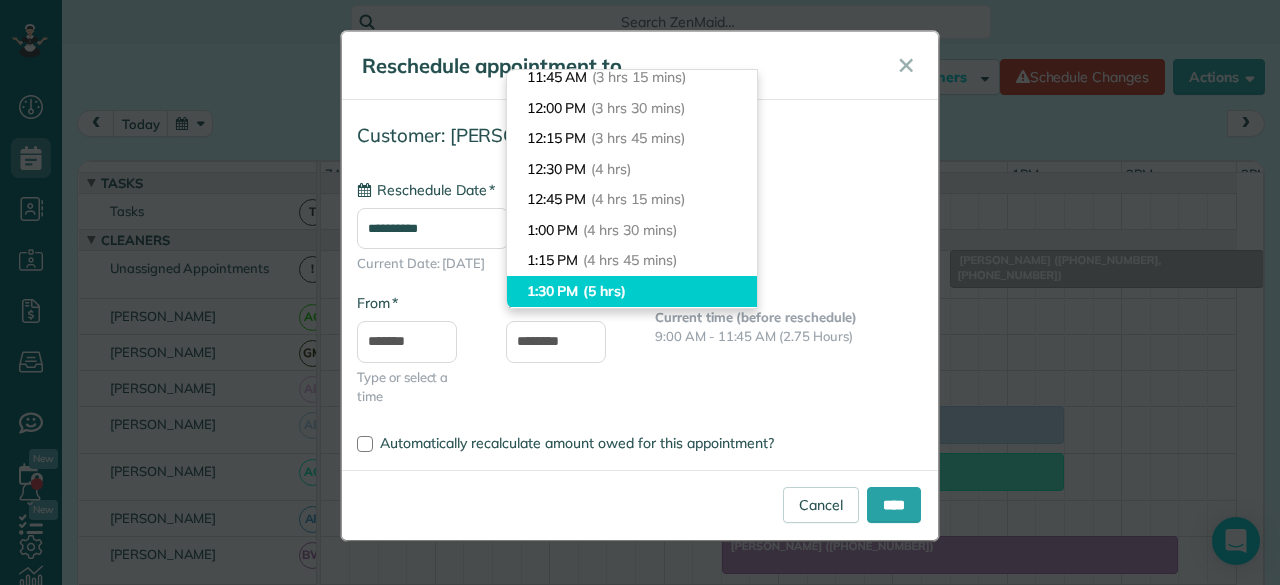 type on "*******" 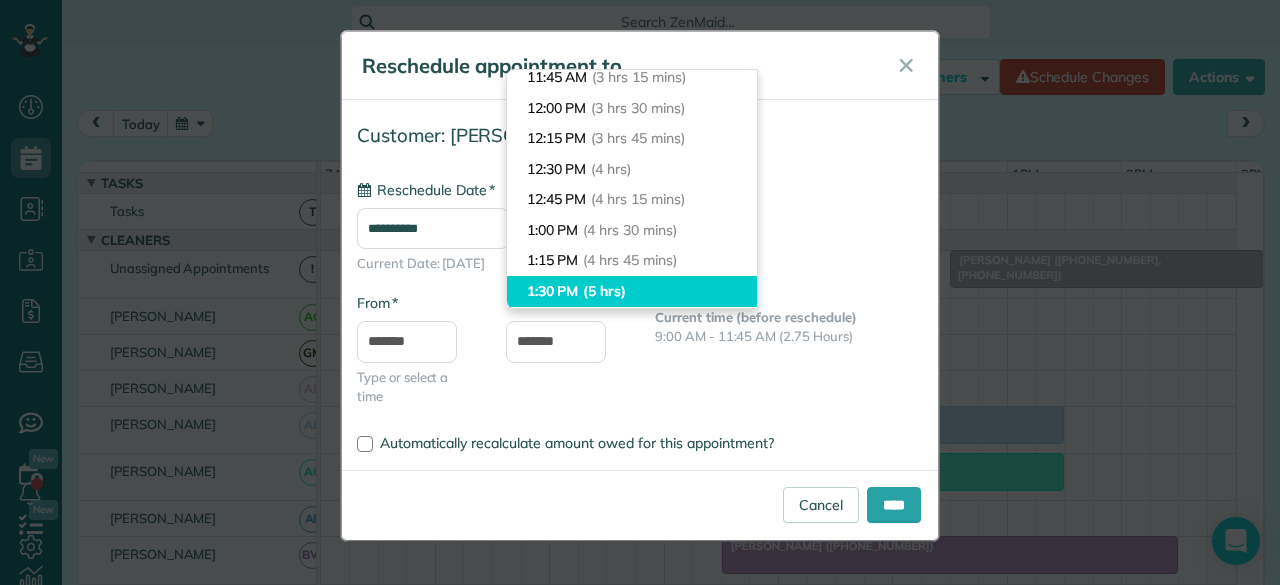 click on "1:30 PM  (5 hrs)" at bounding box center (632, 291) 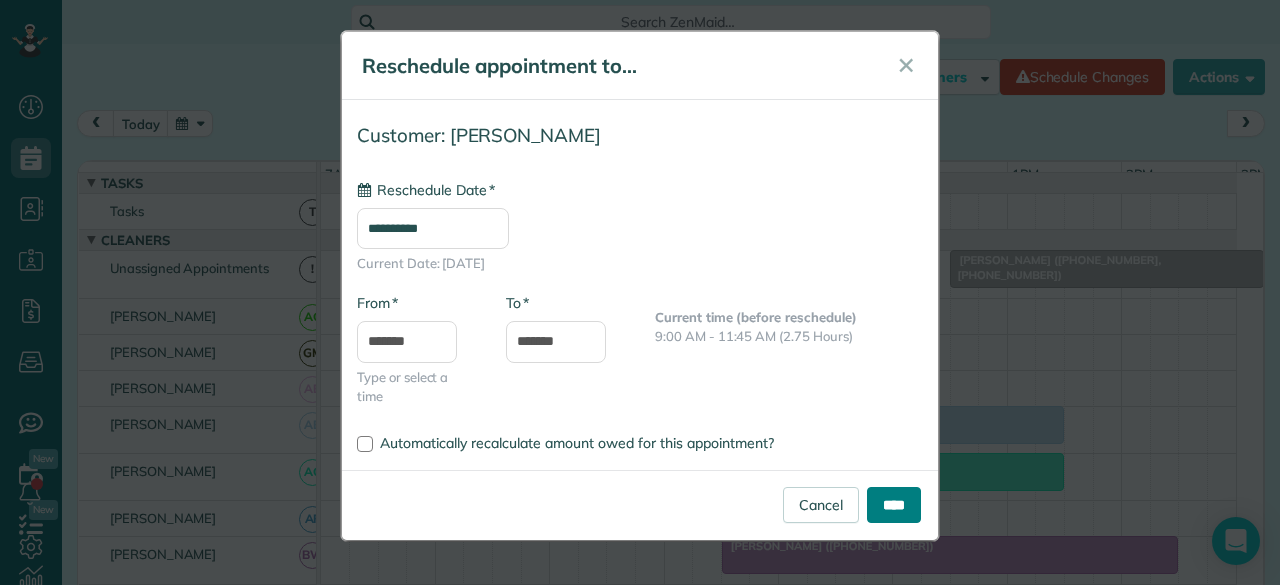 click on "****" at bounding box center [894, 505] 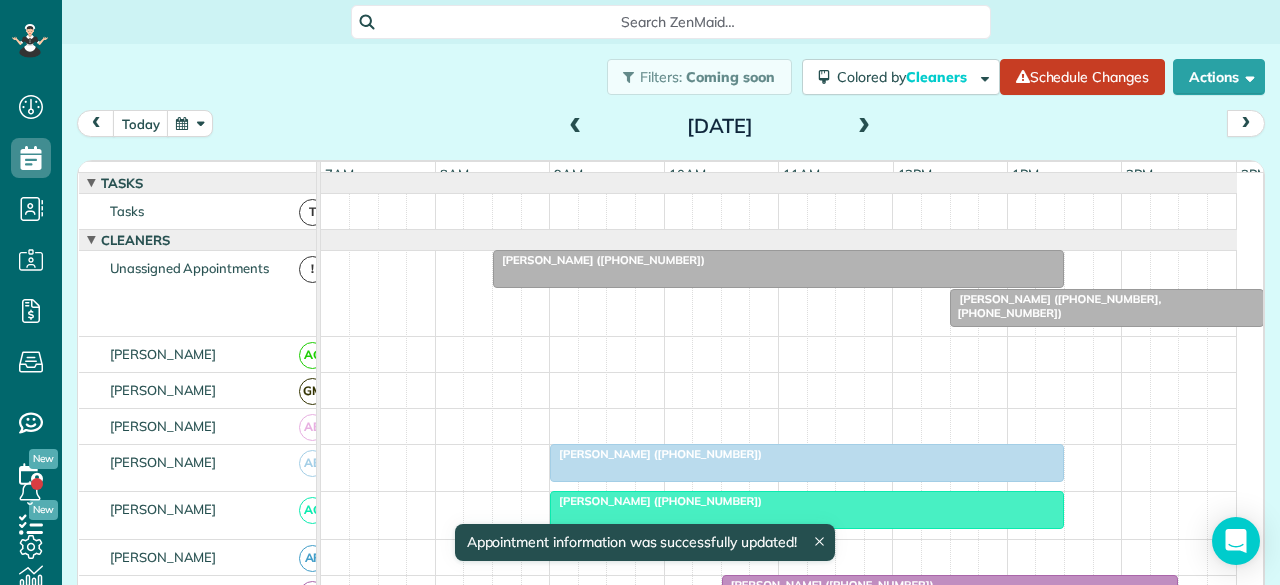click at bounding box center (778, 269) 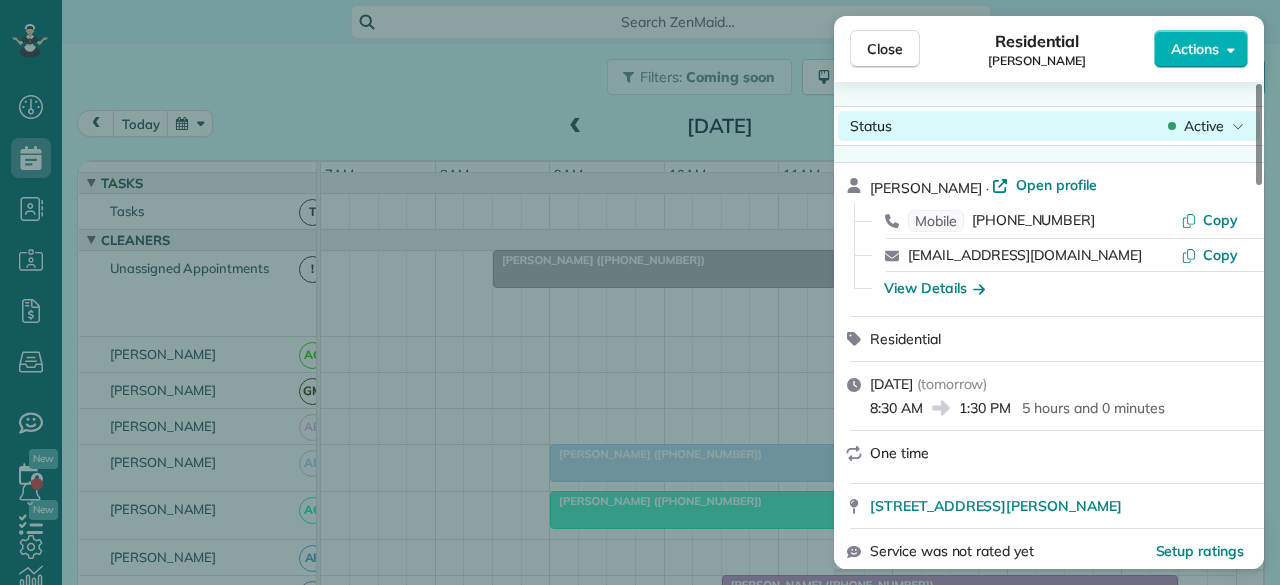 click on "Active" at bounding box center (1204, 126) 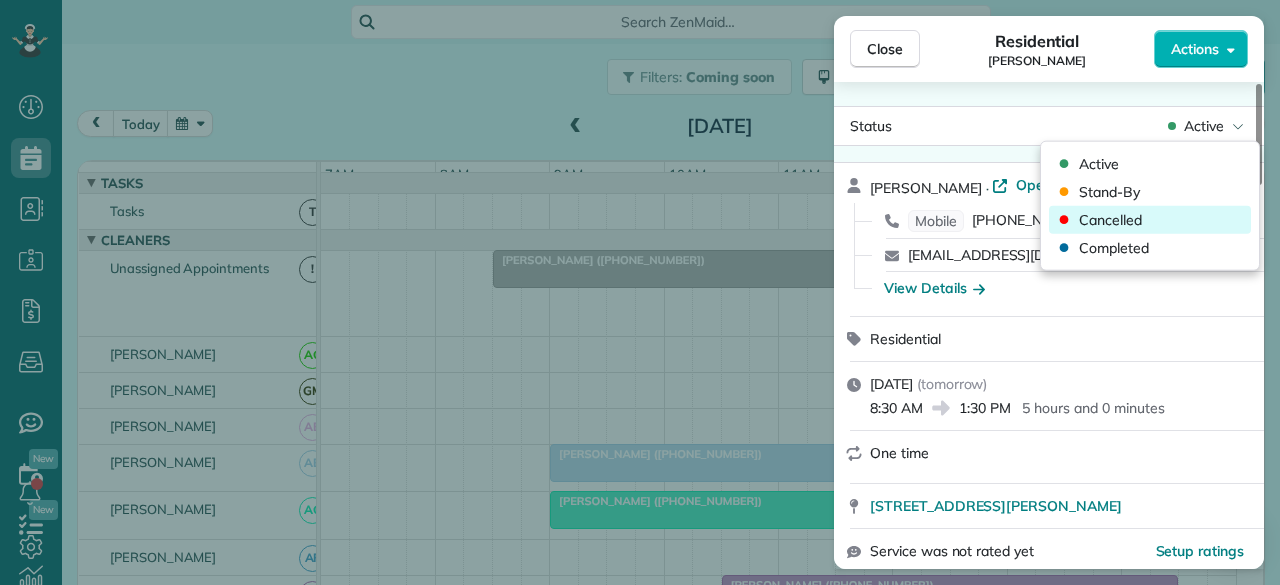 click on "Cancelled" at bounding box center [1110, 220] 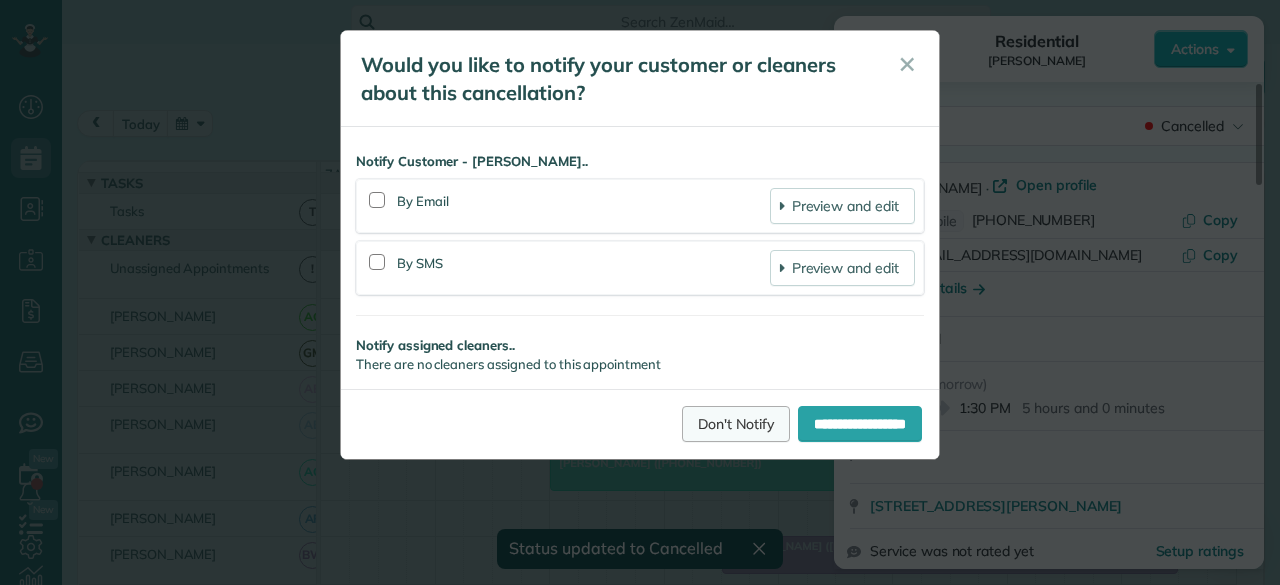 click on "Don't Notify" at bounding box center [736, 424] 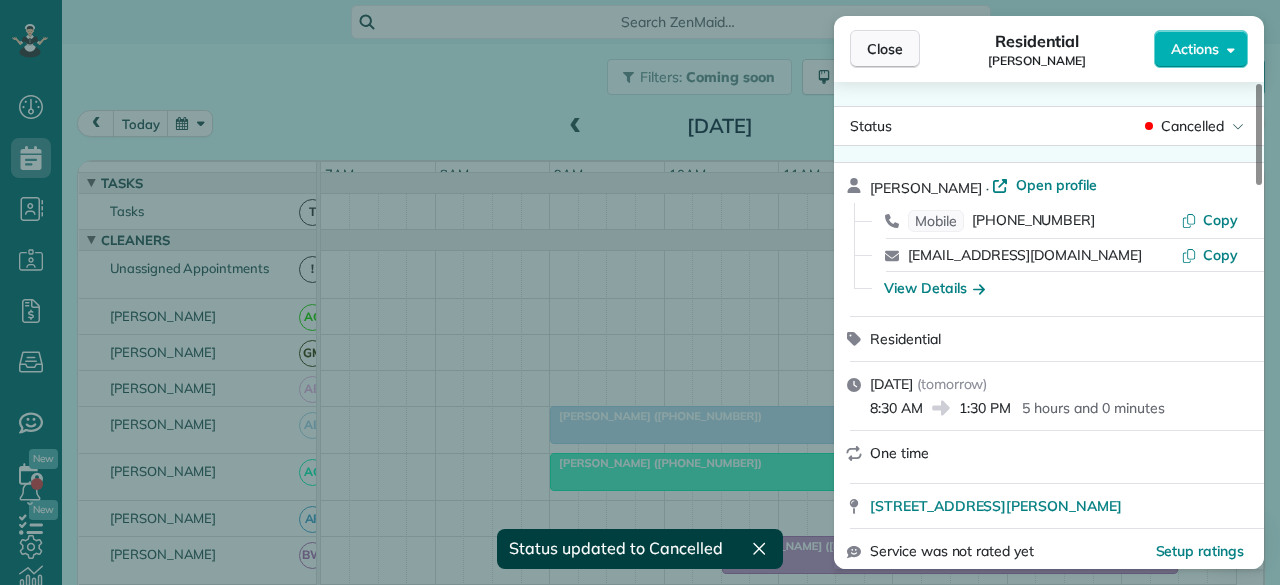 click on "Close" at bounding box center (885, 49) 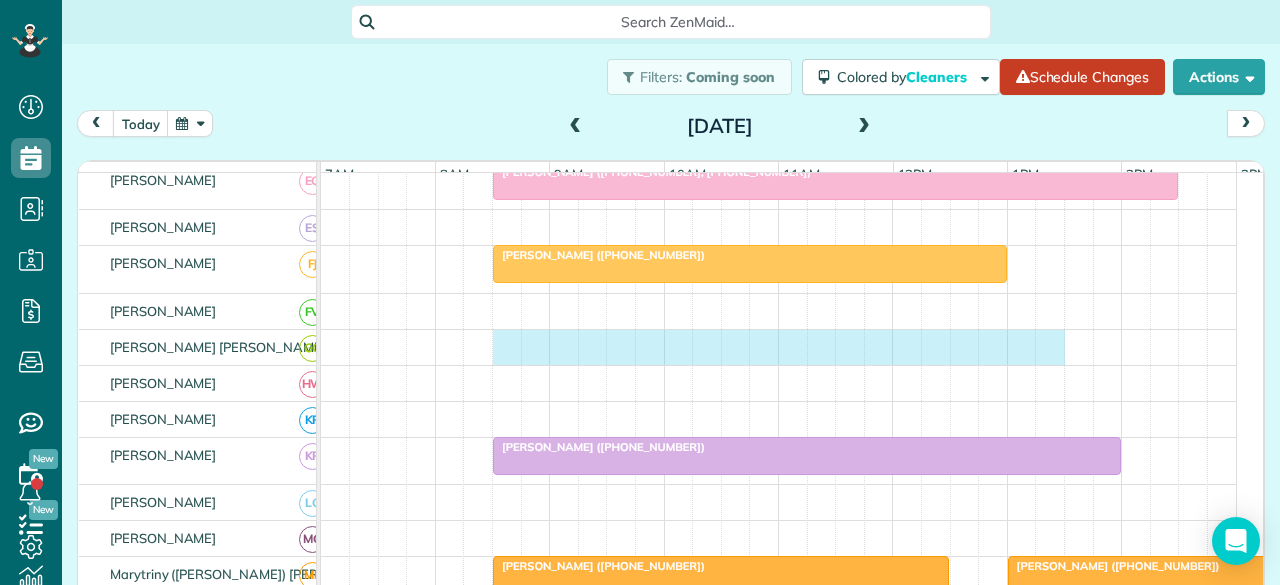 drag, startPoint x: 494, startPoint y: 345, endPoint x: 1050, endPoint y: 333, distance: 556.12946 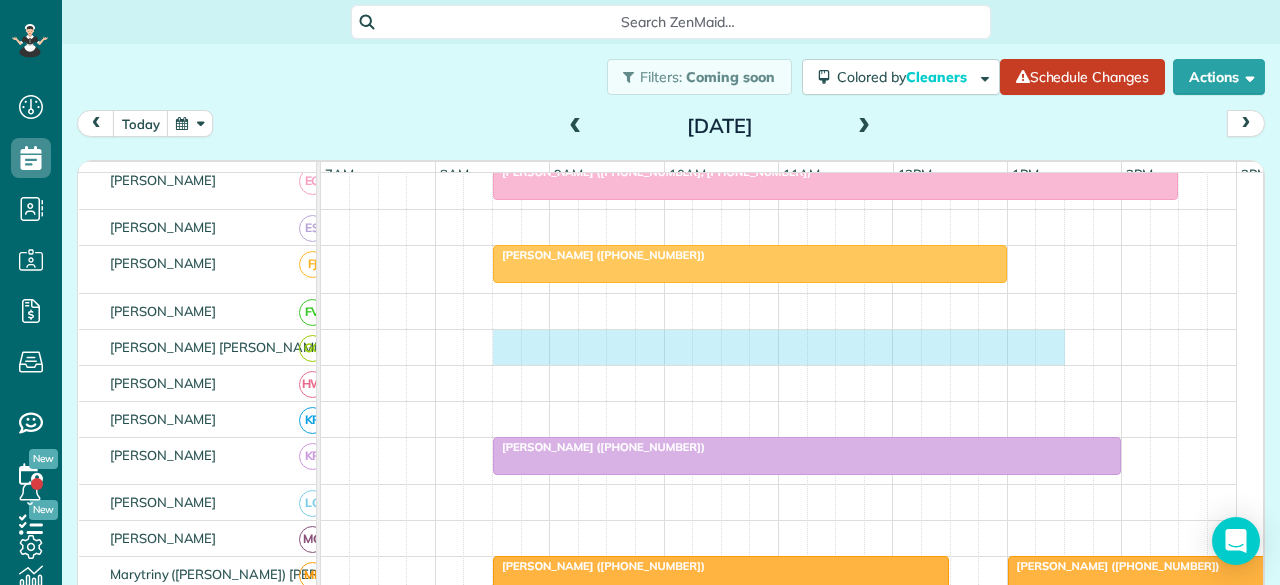 click on "Isabelle Williams (+18179030441, +18175630441)                                 Danielle Sullivan (+16822265416)         Natalie Knopp (+18137161268)                 Faron Stauffer (+18066839616)                 David Russell (+12148507162, +19727400153)         Rebeca Blumenthal (+18177338929)         Howard Vr Meer (+18173291258, +18503055573) Kristie Lum (+16504306043)         Julie Reed (+18174859731, +18173071438)                 Micki Canfield (+16823517770)                                         Ellen Pulliam (+18177063168)                         Amy Cole (+16824336476) Terry Skipworth (+19728417599)         Nadia Ehtesham (+16158280497)         Ken Brown (+18172013338)                         April Webb (+18178212311)                 Wendy Riley (+18179882786)         Amy Cole (+16824336476) Sherri Boyd (+12142327361)                 Rahul & Erin Banerjee (+12142129675)" at bounding box center (779, 448) 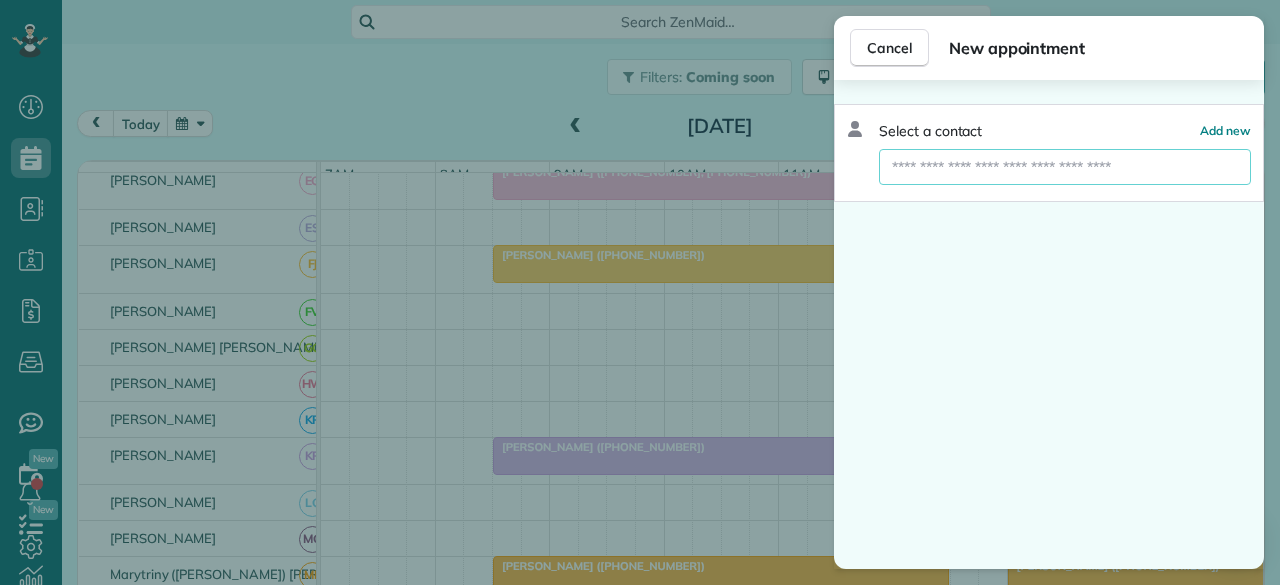 click at bounding box center (1065, 167) 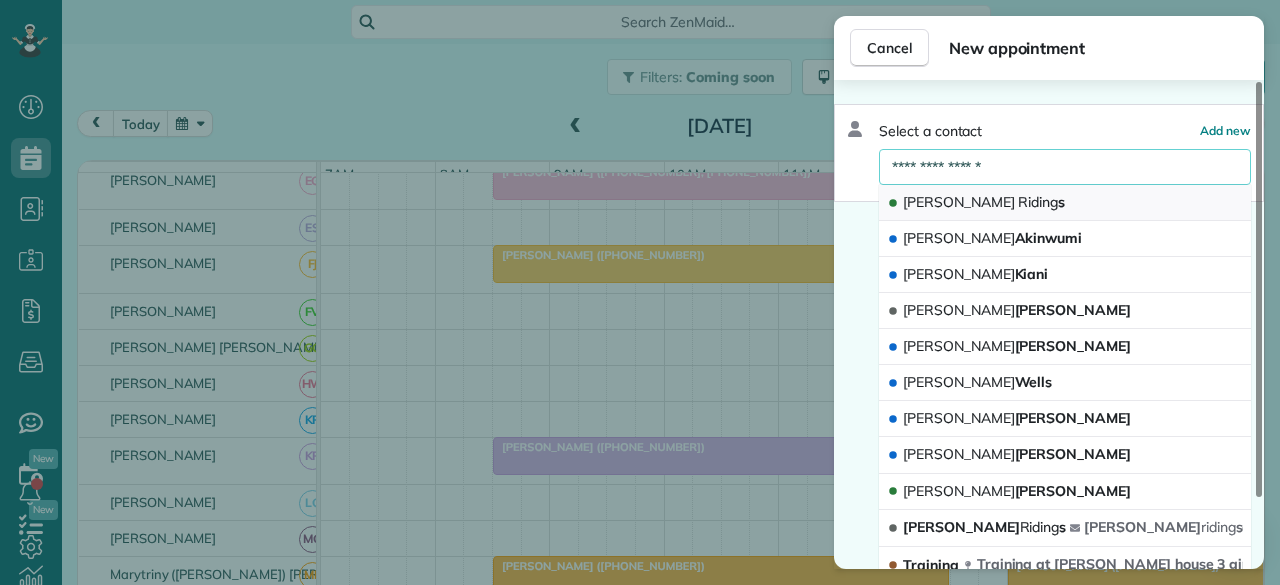 type on "**********" 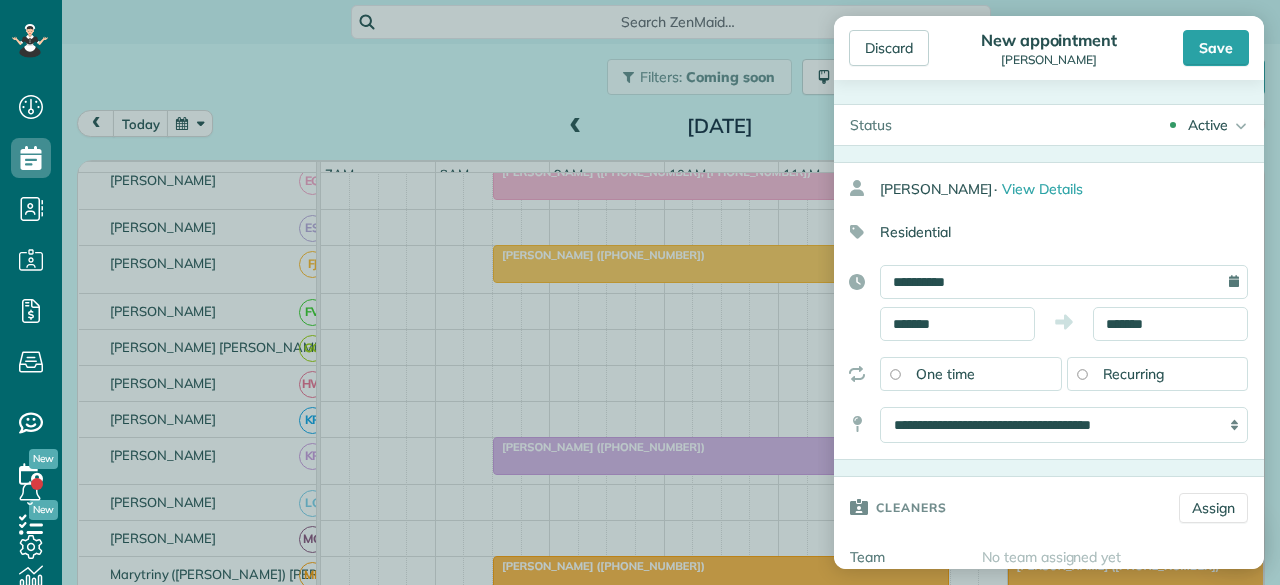 type on "**********" 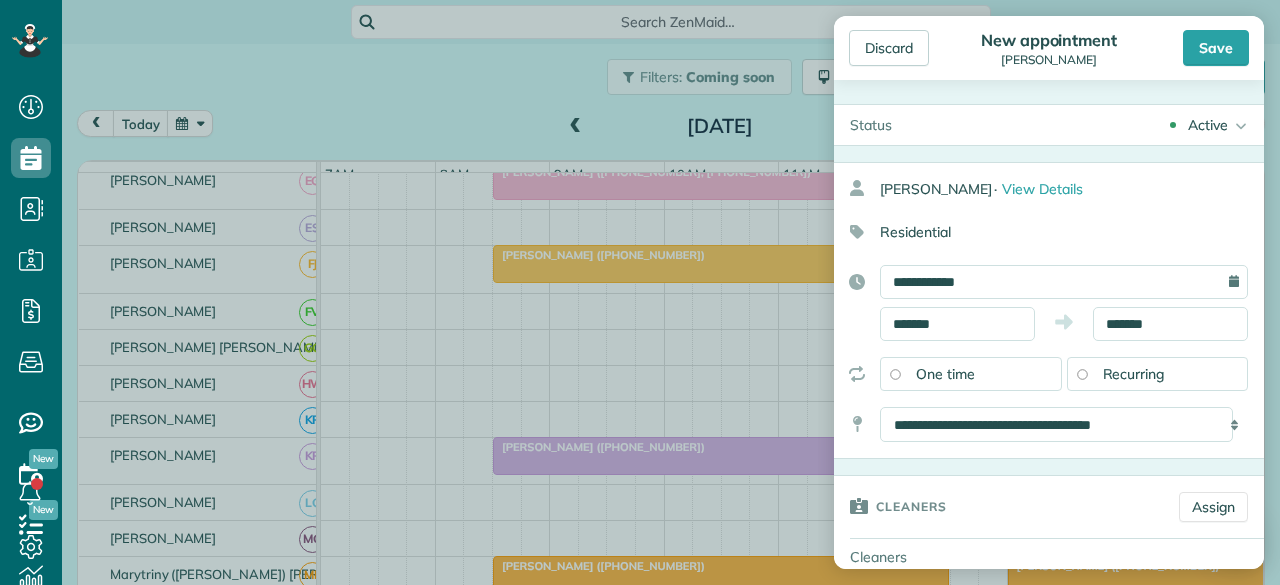 click on "Recurring" at bounding box center (1134, 374) 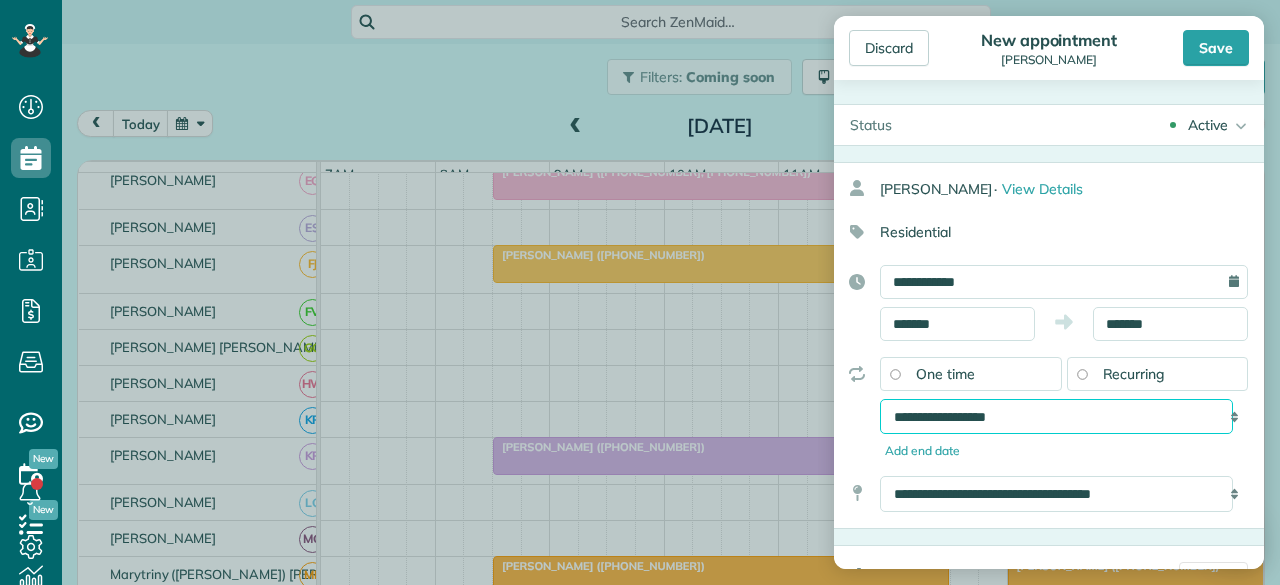 click on "**********" at bounding box center (1056, 416) 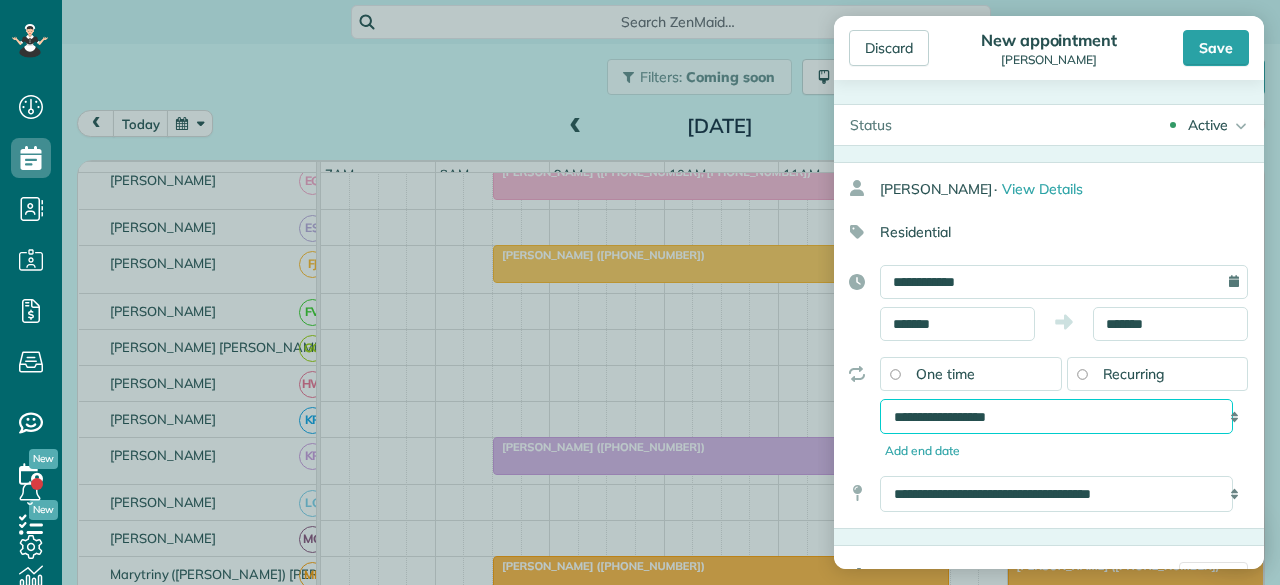 select on "**********" 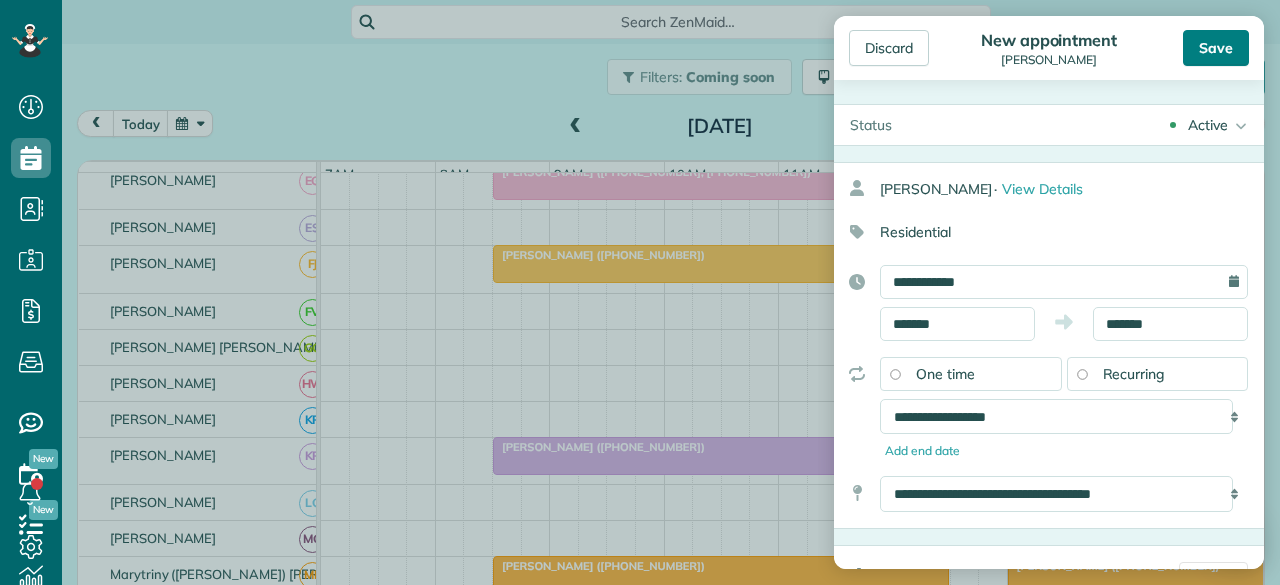click on "Save" at bounding box center (1216, 48) 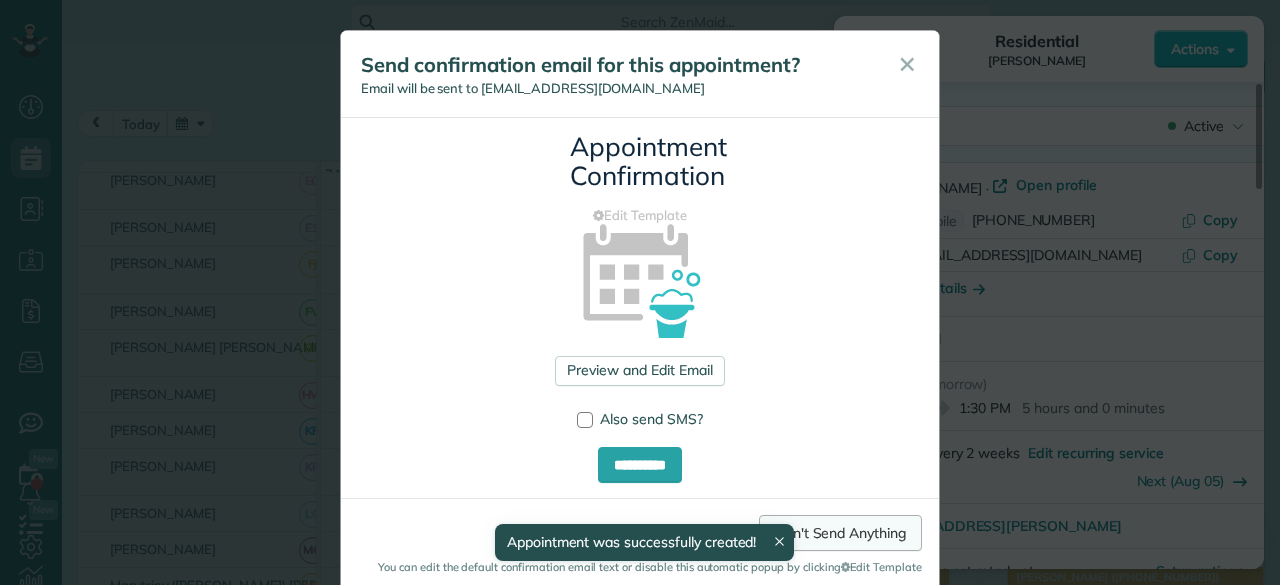 click on "Don't Send Anything" at bounding box center [840, 533] 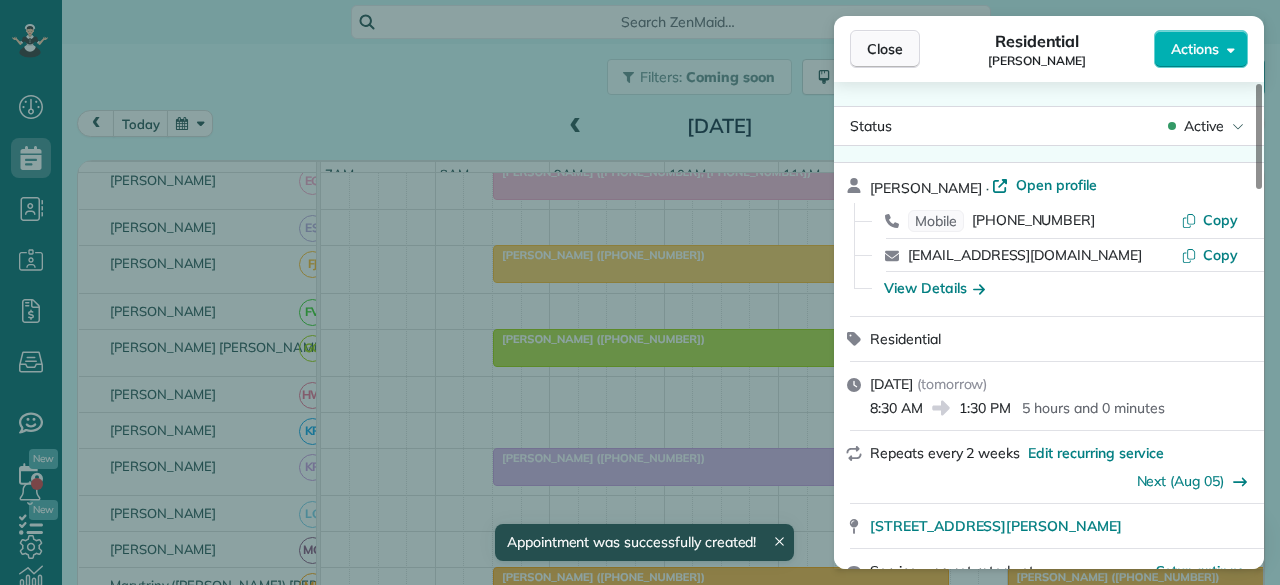 click on "Close" at bounding box center [885, 49] 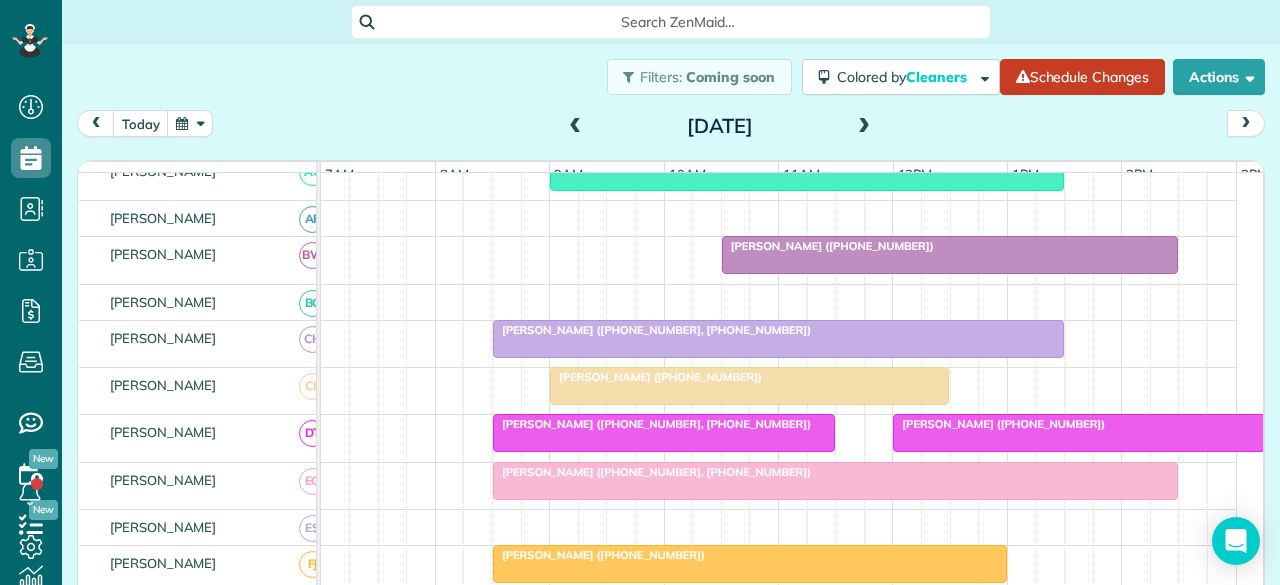click on "Rebeca Blumenthal (+18177338929)" at bounding box center (656, 377) 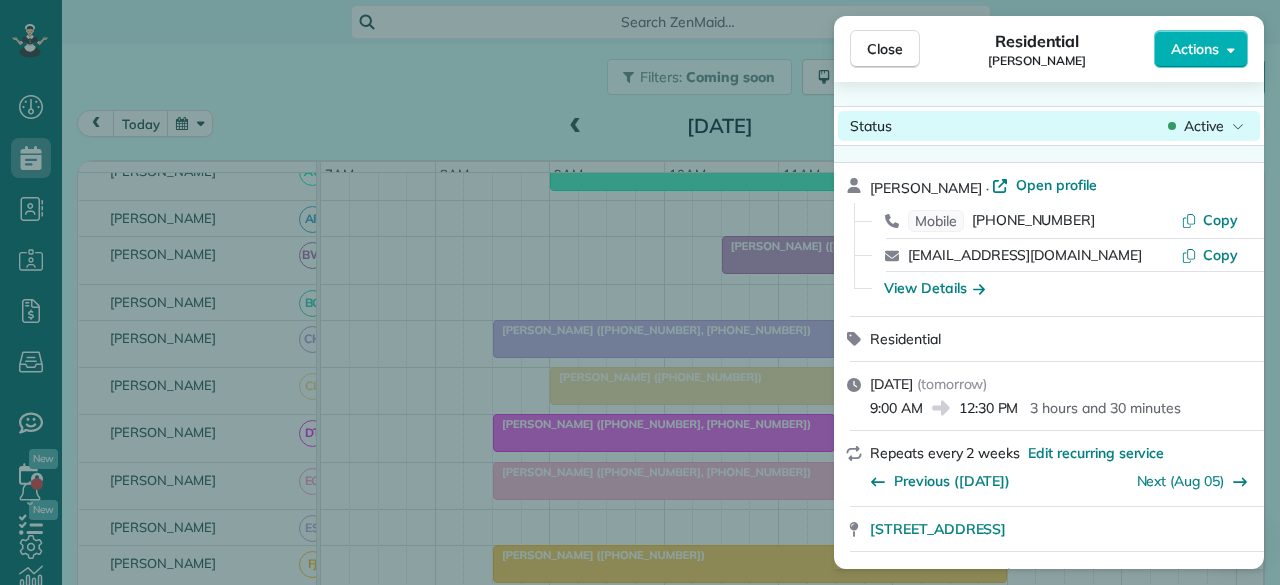 click on "Active" at bounding box center [1206, 126] 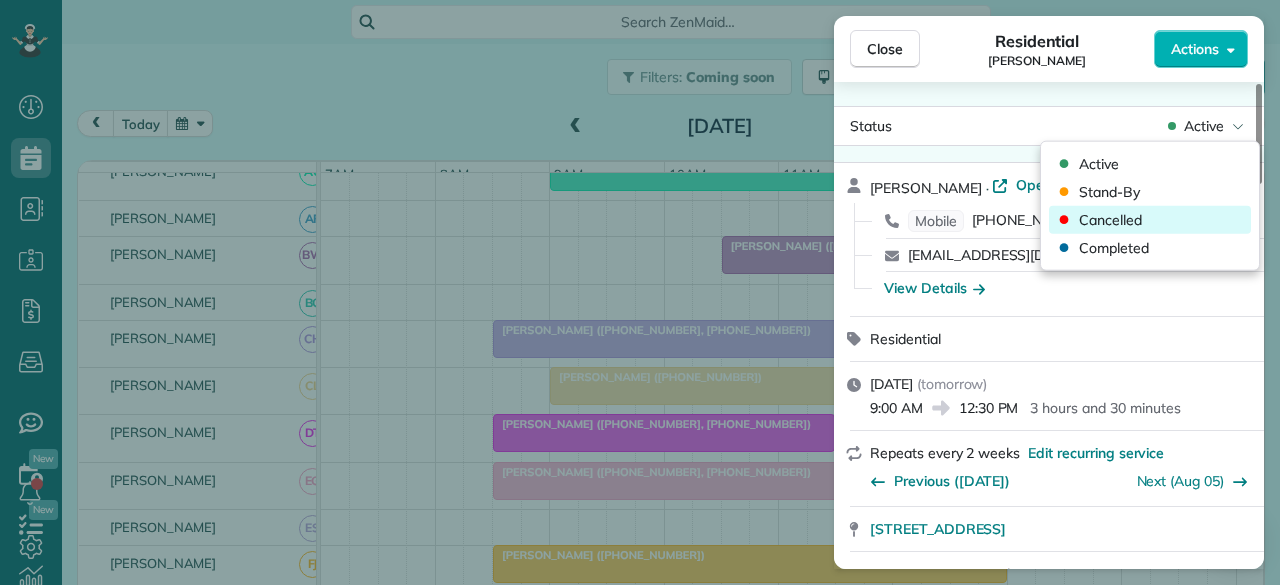click on "Cancelled" at bounding box center [1150, 220] 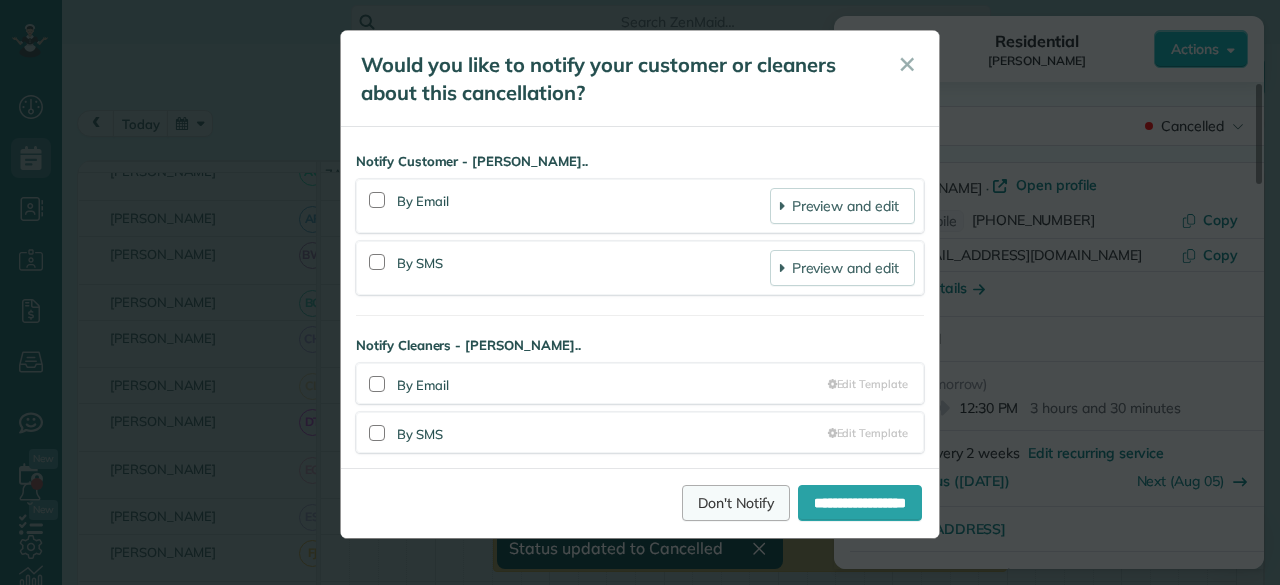 click on "Don't Notify" at bounding box center [736, 503] 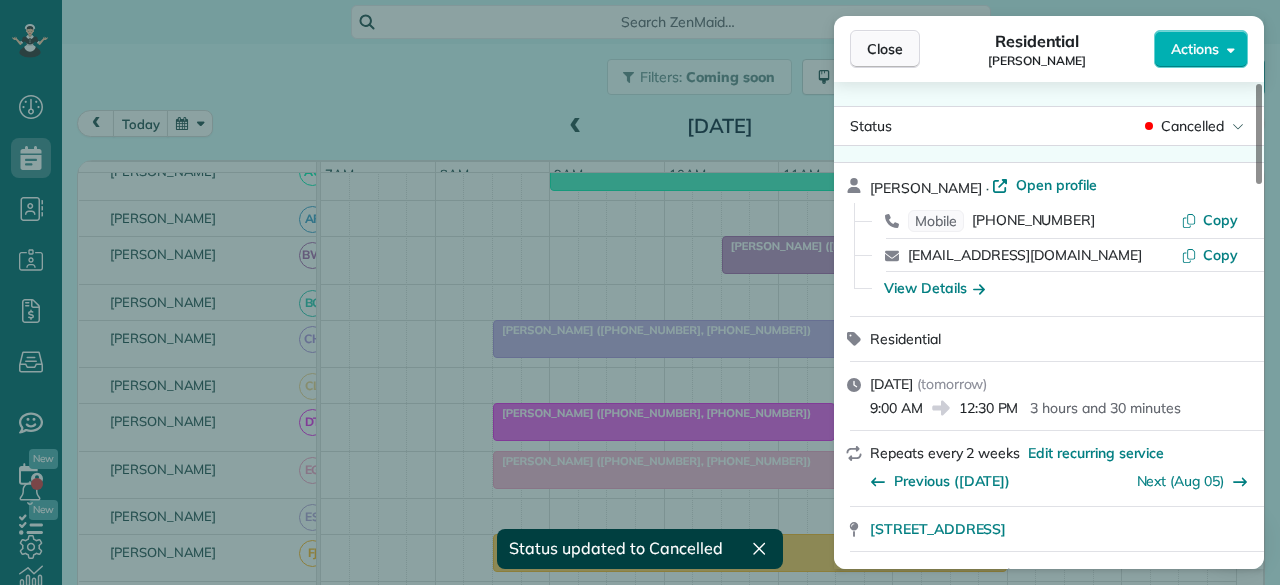 click on "Close" at bounding box center [885, 49] 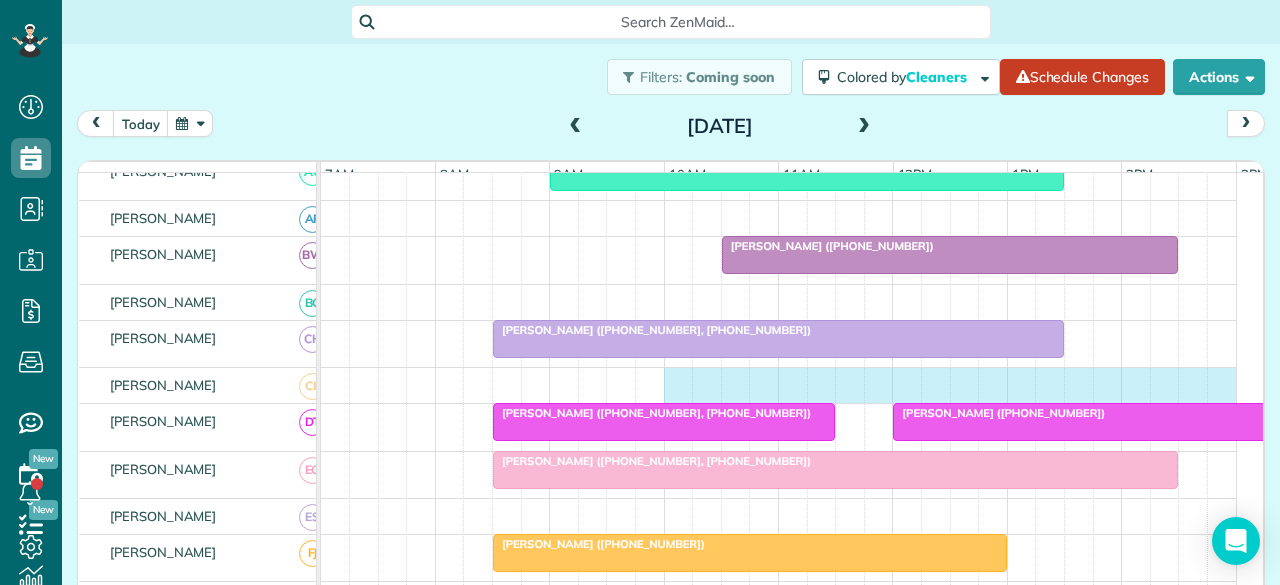 drag, startPoint x: 662, startPoint y: 391, endPoint x: 1210, endPoint y: 372, distance: 548.3293 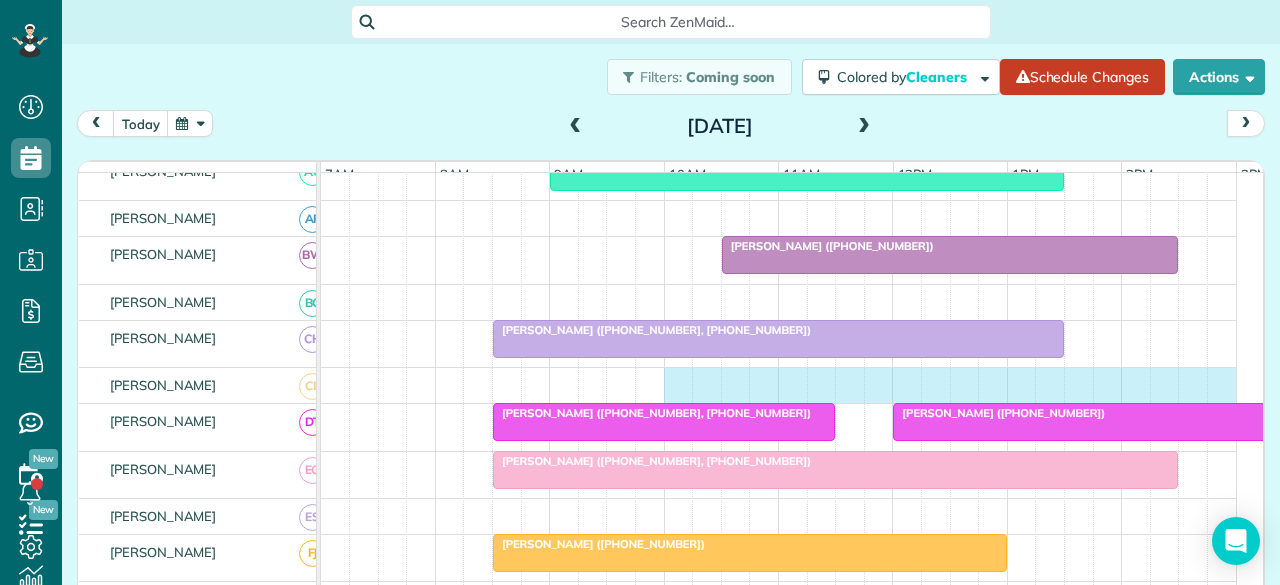 click on "Isabelle Williams (+18175630441, +18179030441)                                 Danielle Sullivan (+16822265416)         Natalie Knopp (+18137161268)                 Faron Stauffer (+18066839616)                 David Russell (+19727400153, +12148507162)                 Howard Vr Meer (+18503055573, +18173291258) Kristie Lum (+16504306043)         Julie Reed (+18173071438, +18174859731)                 Micki Canfield (+16823517770)                 Christina Ridings (+18174555155)                         Ellen Pulliam (+18177063168)                         Amy Cole (+16824336476) Terry Skipworth (+19728417599)         Nadia Ehtesham (+16158280497)         Ken Brown (+18172013338)                         April Webb (+18178212311)                 Wendy Riley (+18179882786)         Amy Cole (+16824336476) Sherri Boyd (+12142327361)                 Rahul & Erin Banerjee (+12142129675)" at bounding box center [779, 748] 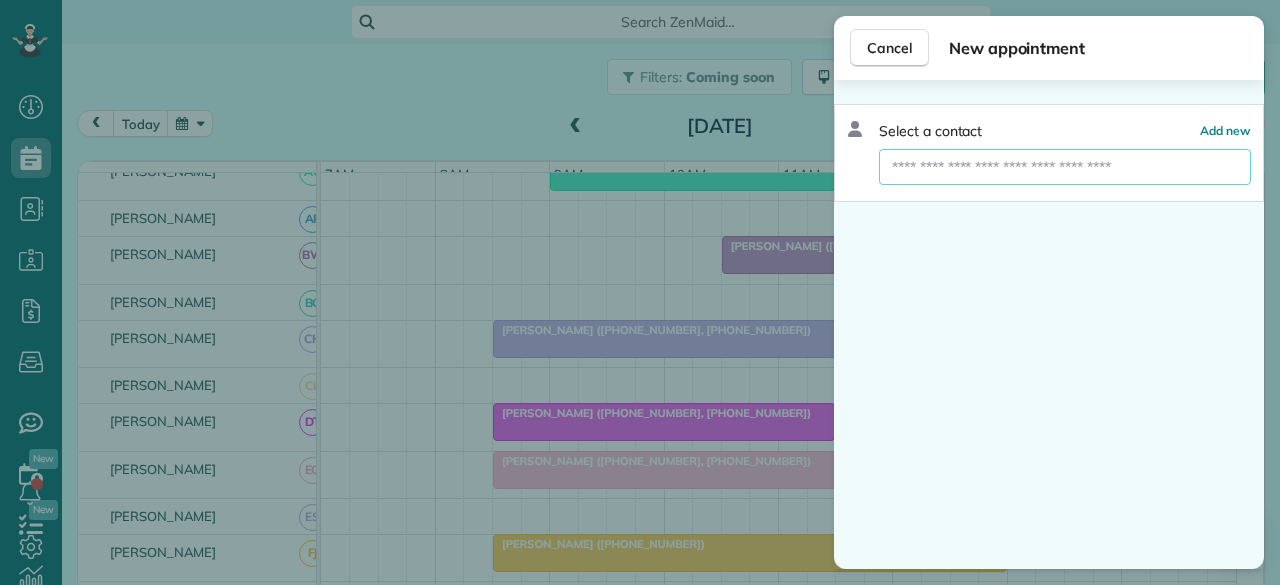 click at bounding box center [1065, 167] 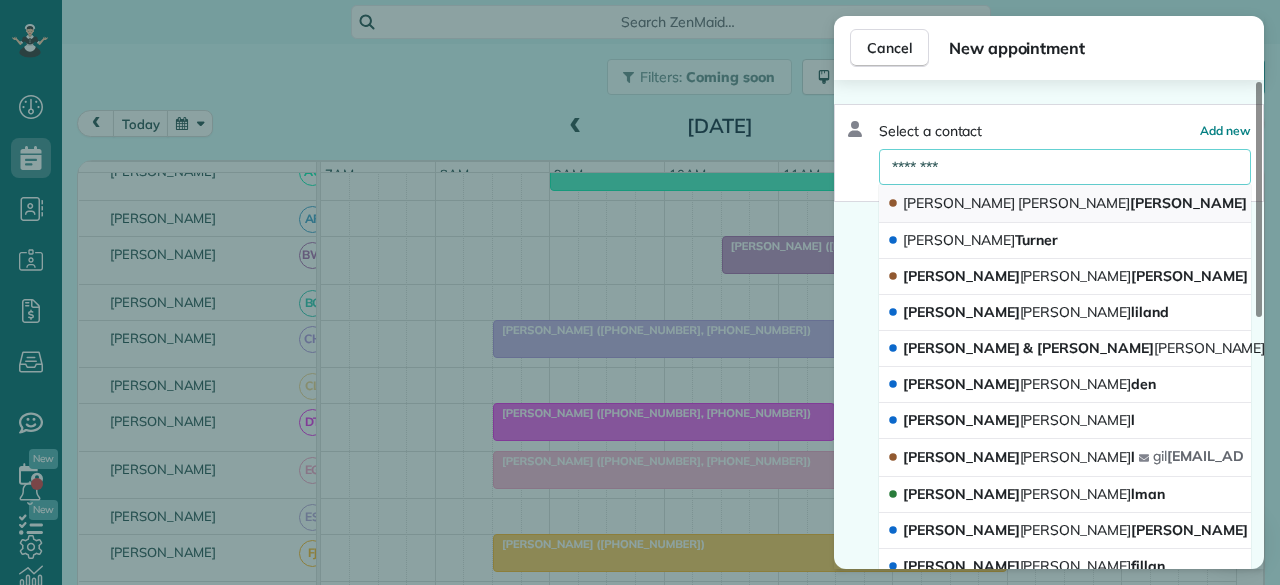 type on "********" 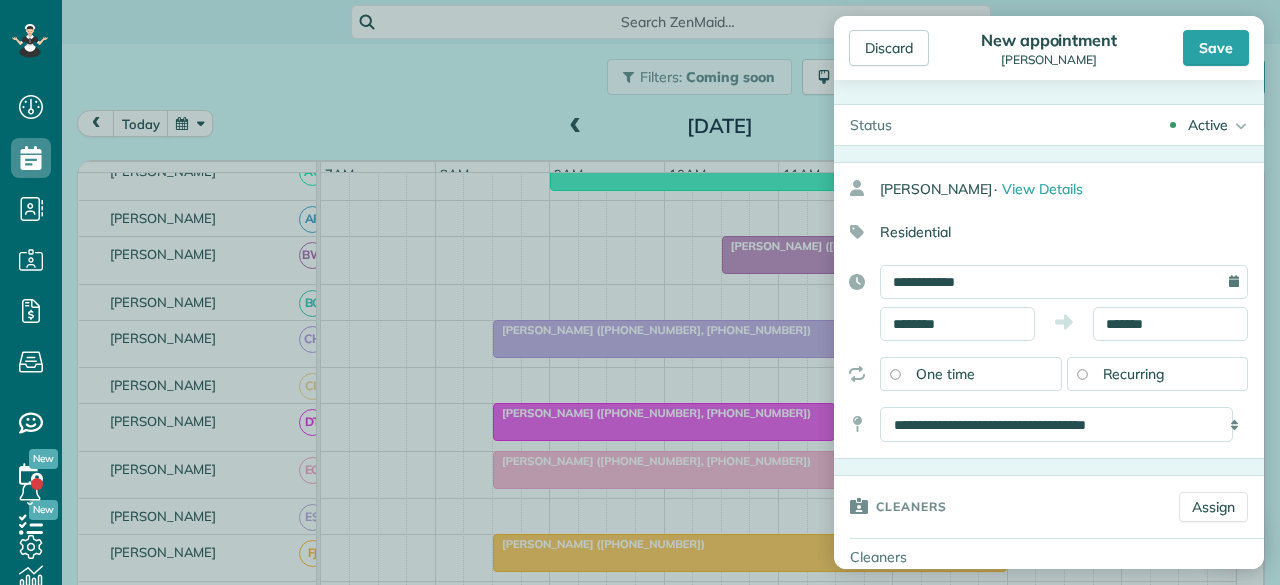 click on "Recurring" at bounding box center [1158, 374] 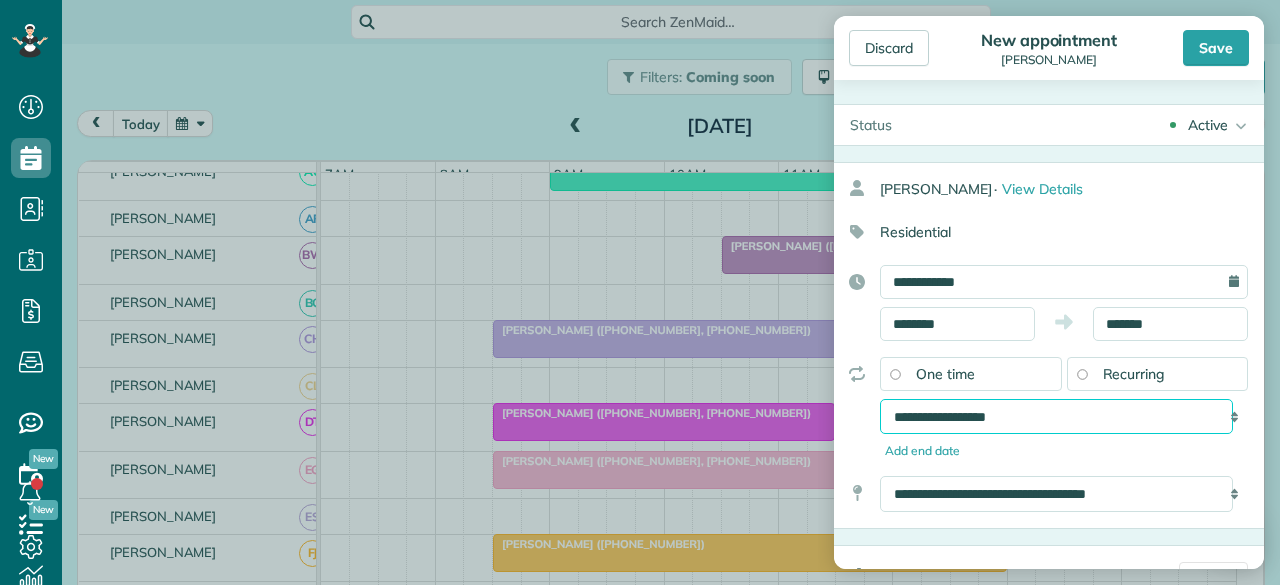 click on "**********" at bounding box center [1056, 416] 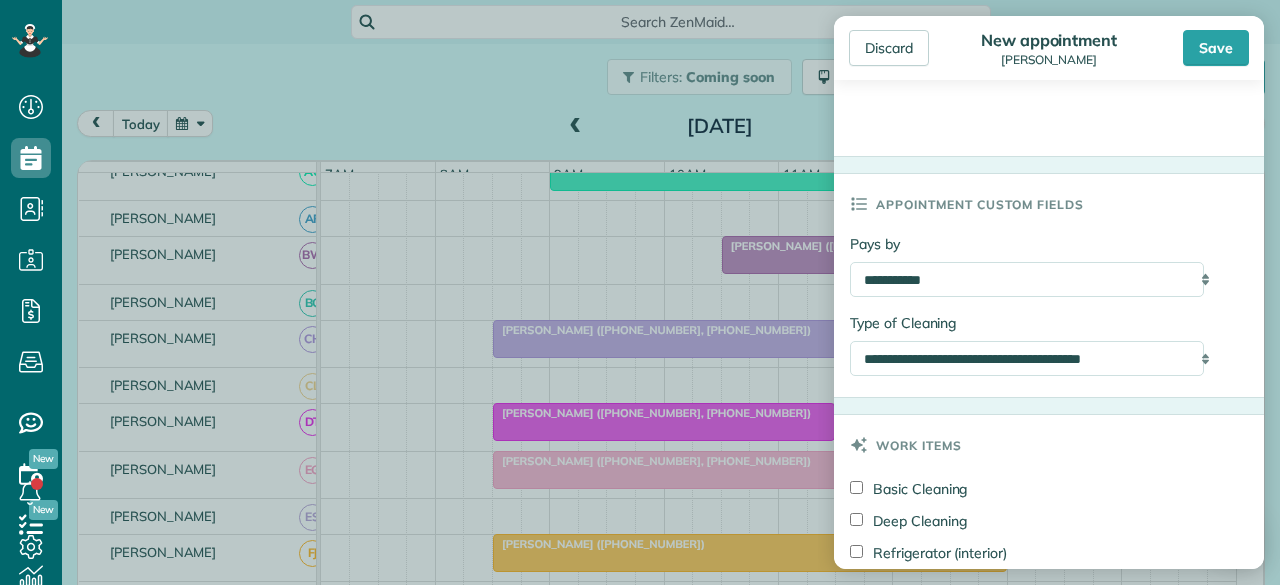 scroll, scrollTop: 1000, scrollLeft: 0, axis: vertical 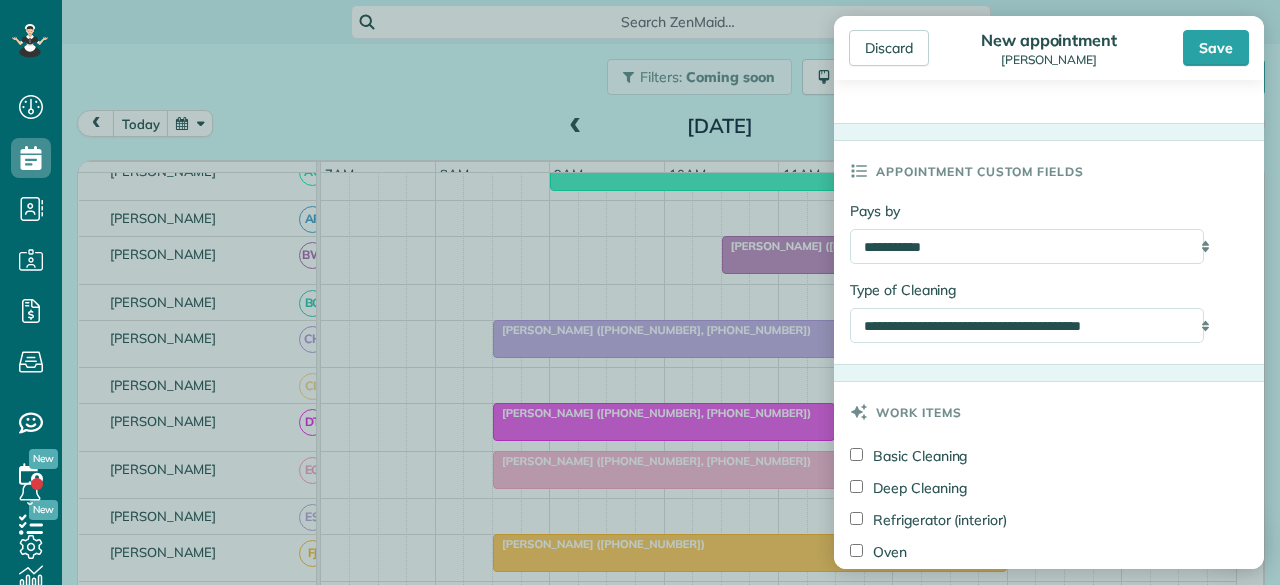 click on "Save" at bounding box center (1216, 48) 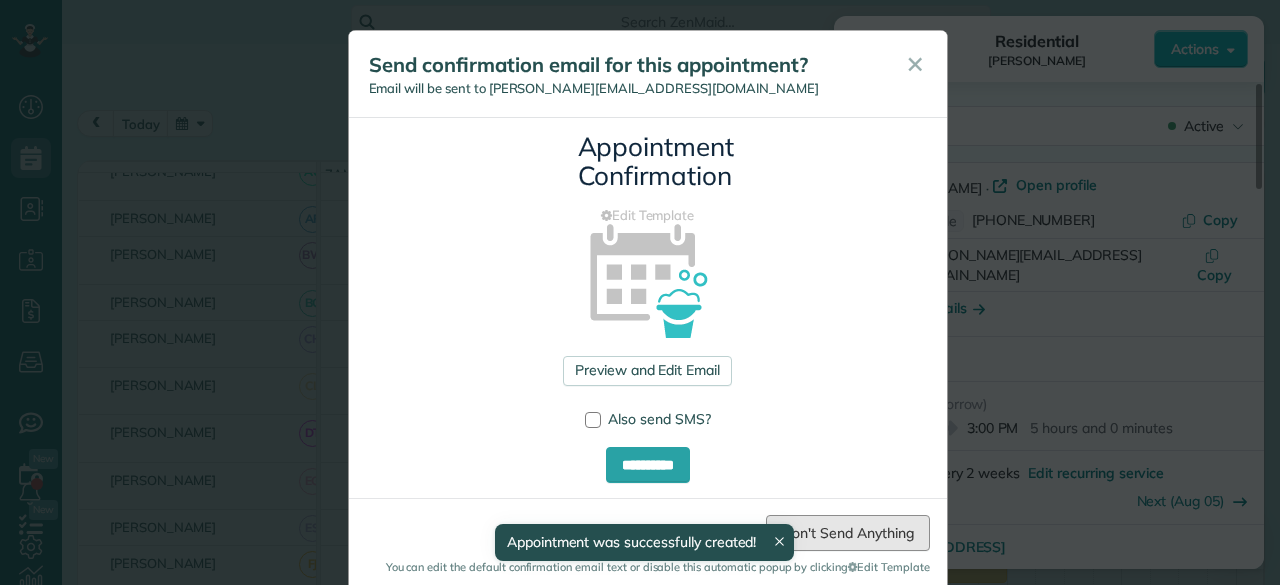 drag, startPoint x: 874, startPoint y: 544, endPoint x: 881, endPoint y: 536, distance: 10.630146 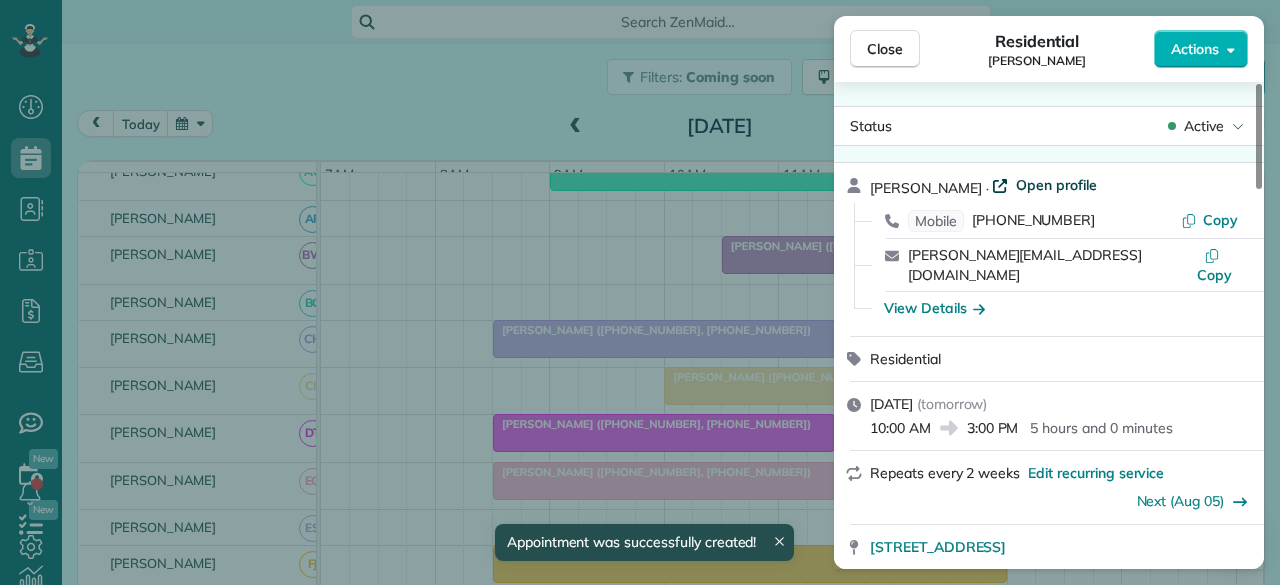 click on "Open profile" at bounding box center (1056, 185) 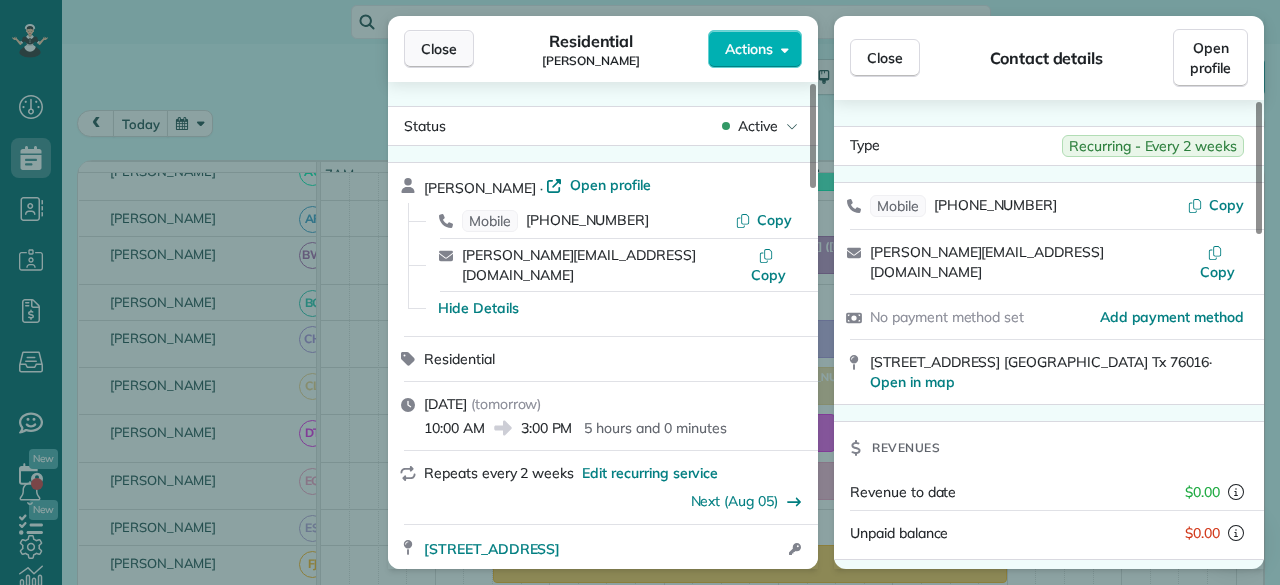 click on "Close" at bounding box center [439, 49] 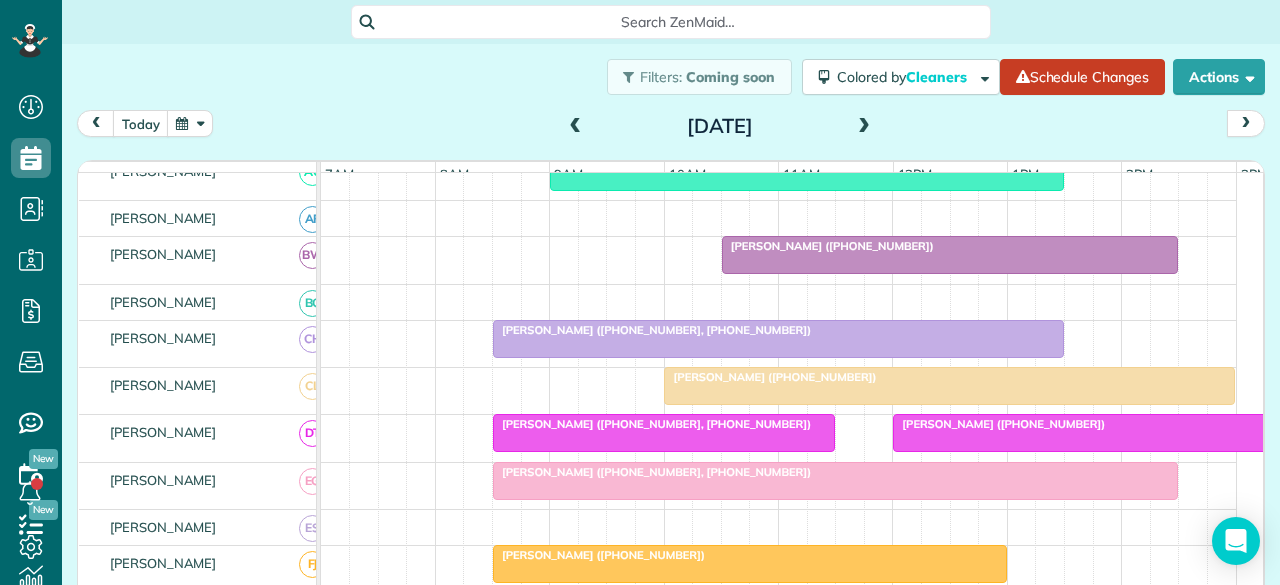 scroll, scrollTop: 190, scrollLeft: 0, axis: vertical 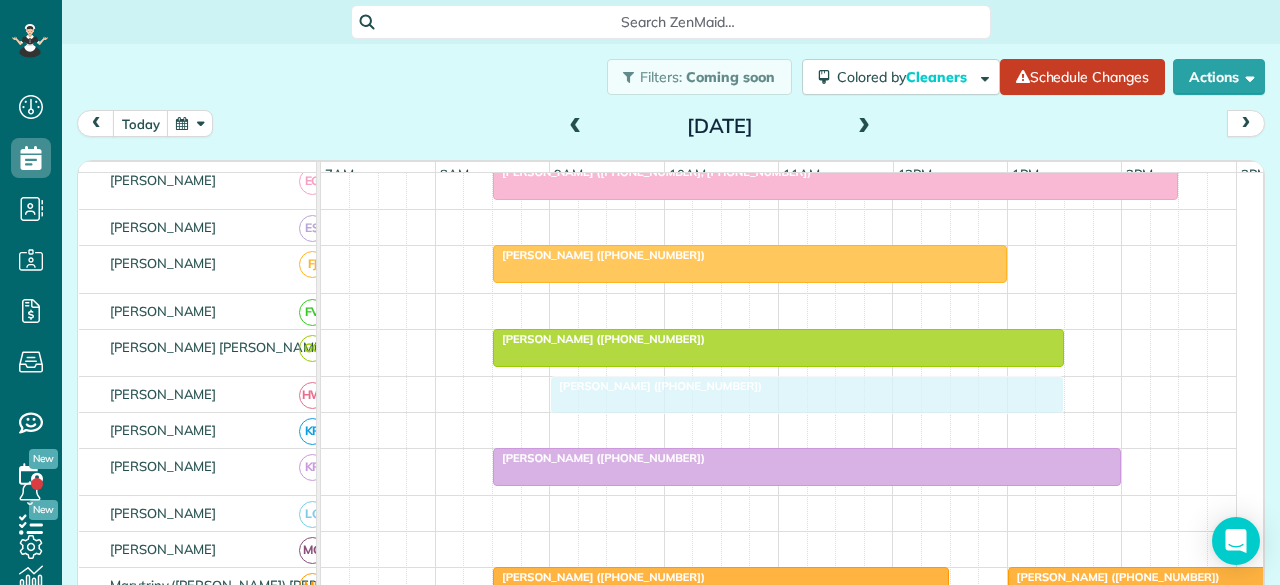 drag, startPoint x: 617, startPoint y: 381, endPoint x: 612, endPoint y: 400, distance: 19.646883 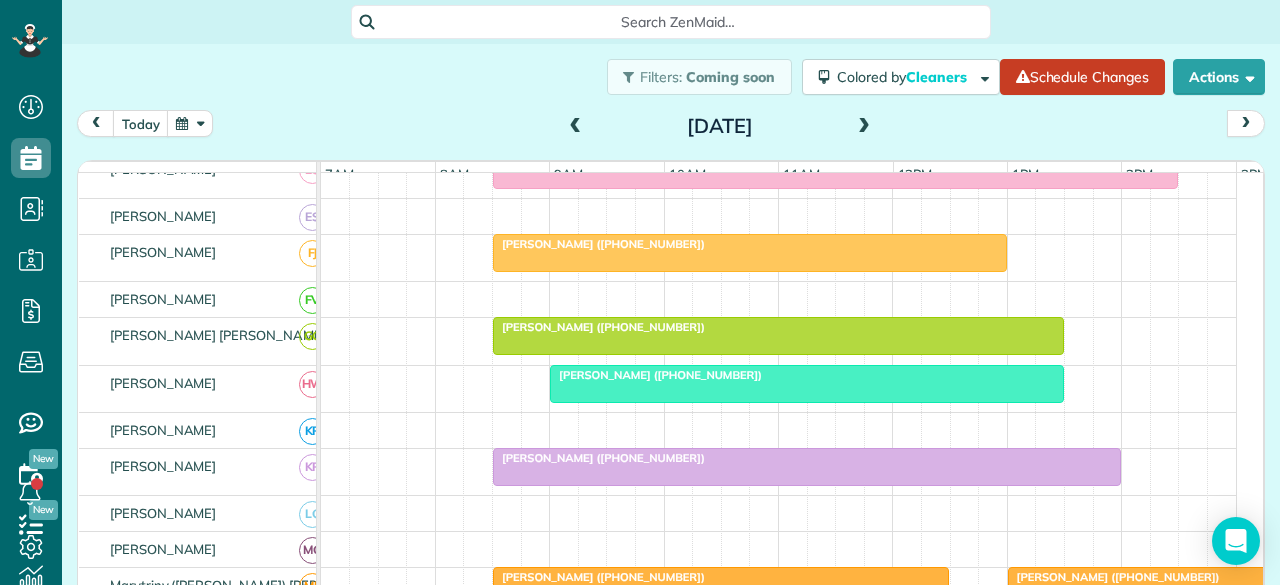 scroll, scrollTop: 588, scrollLeft: 0, axis: vertical 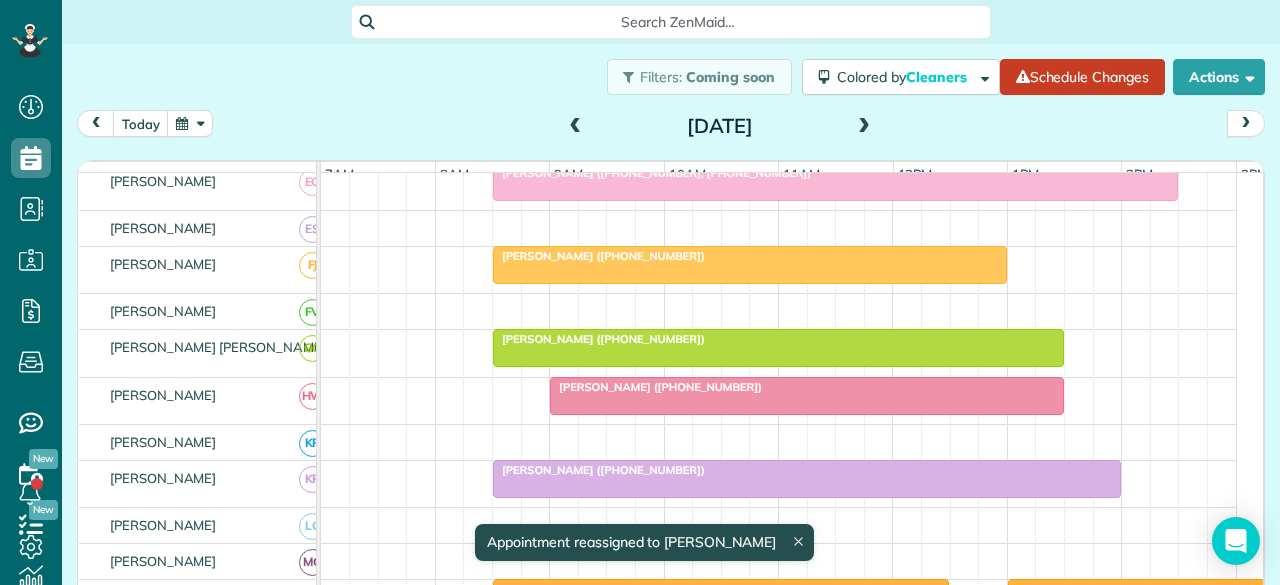 click on "Natalie Knopp (+18137161268)" at bounding box center (807, 387) 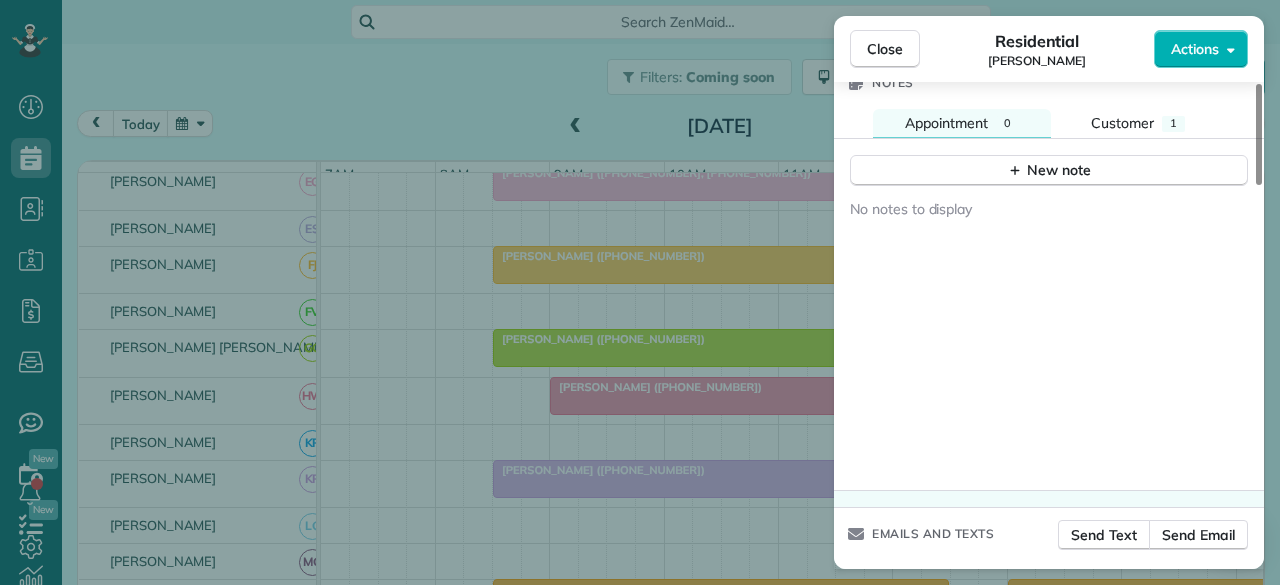 scroll, scrollTop: 1700, scrollLeft: 0, axis: vertical 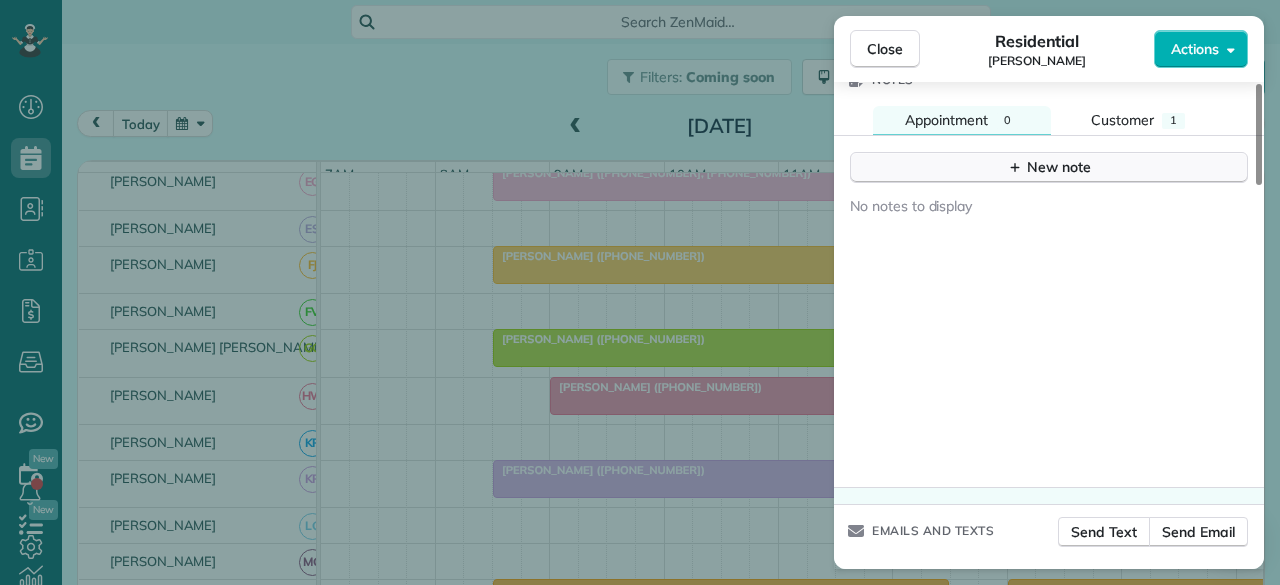 click on "New note" at bounding box center [1049, 167] 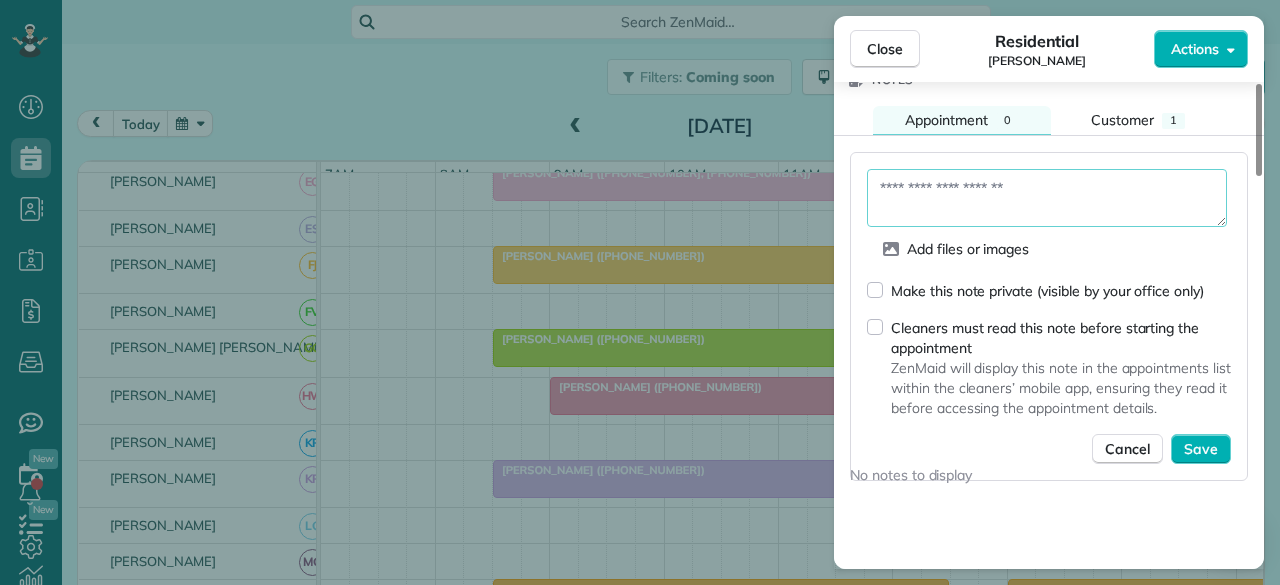 click at bounding box center [1047, 198] 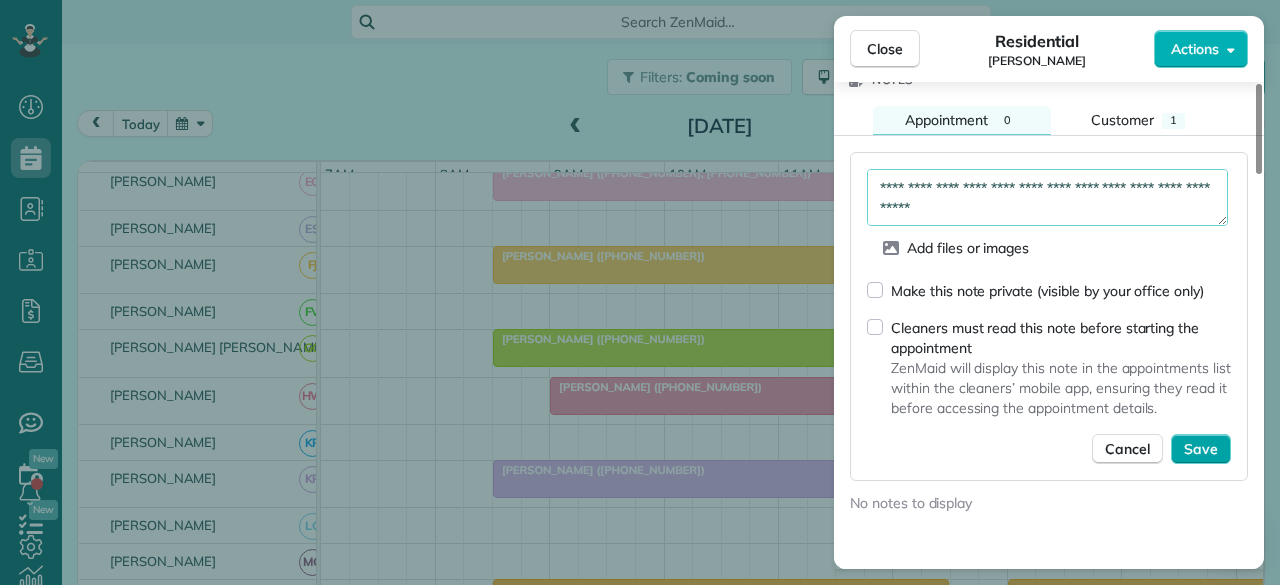 type on "**********" 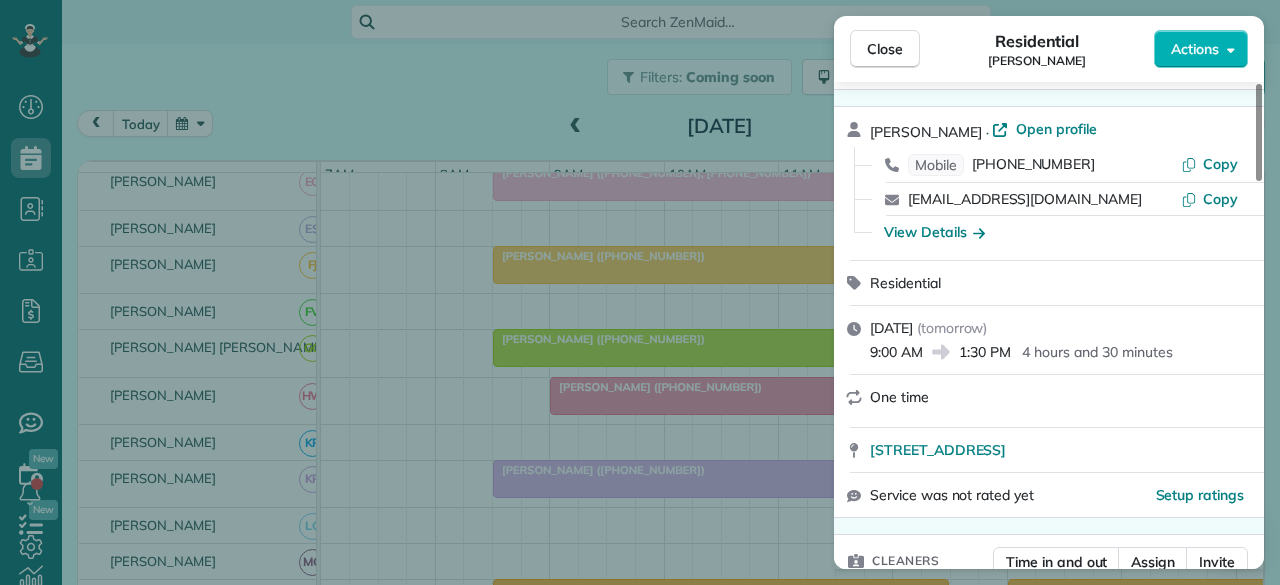 scroll, scrollTop: 0, scrollLeft: 0, axis: both 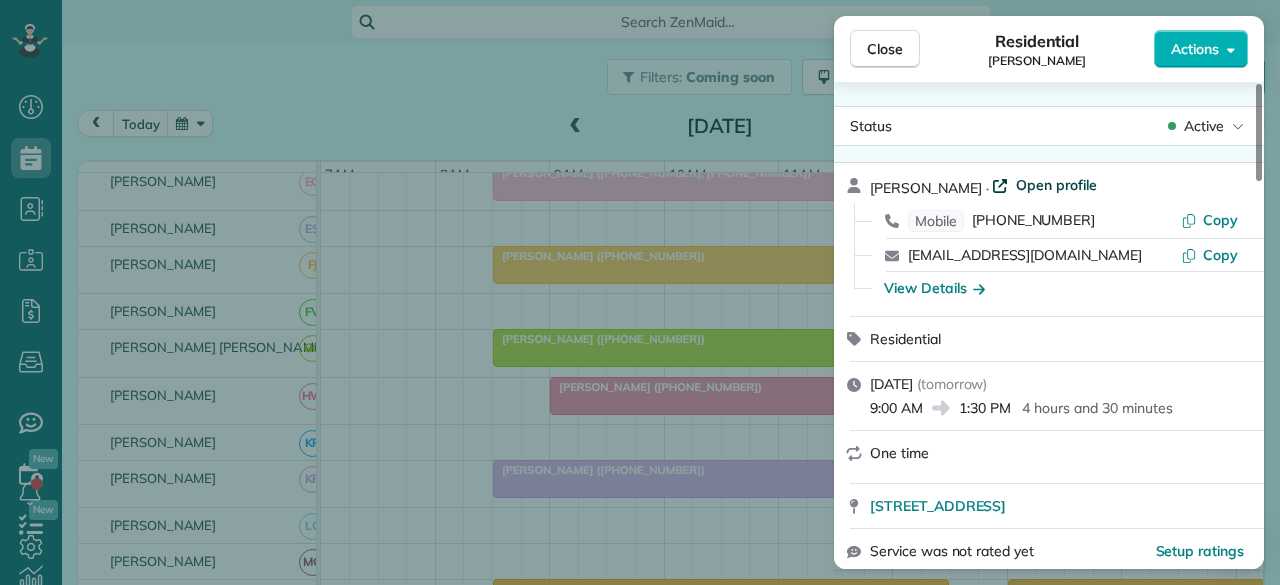 click on "Open profile" at bounding box center (1056, 185) 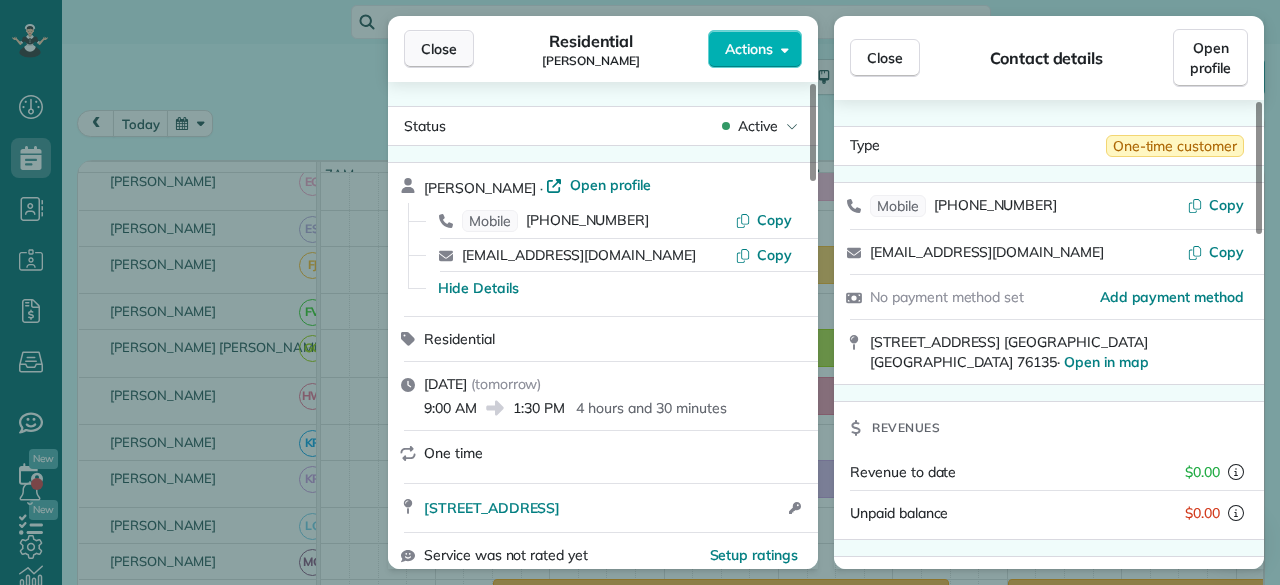 click on "Close" at bounding box center (439, 49) 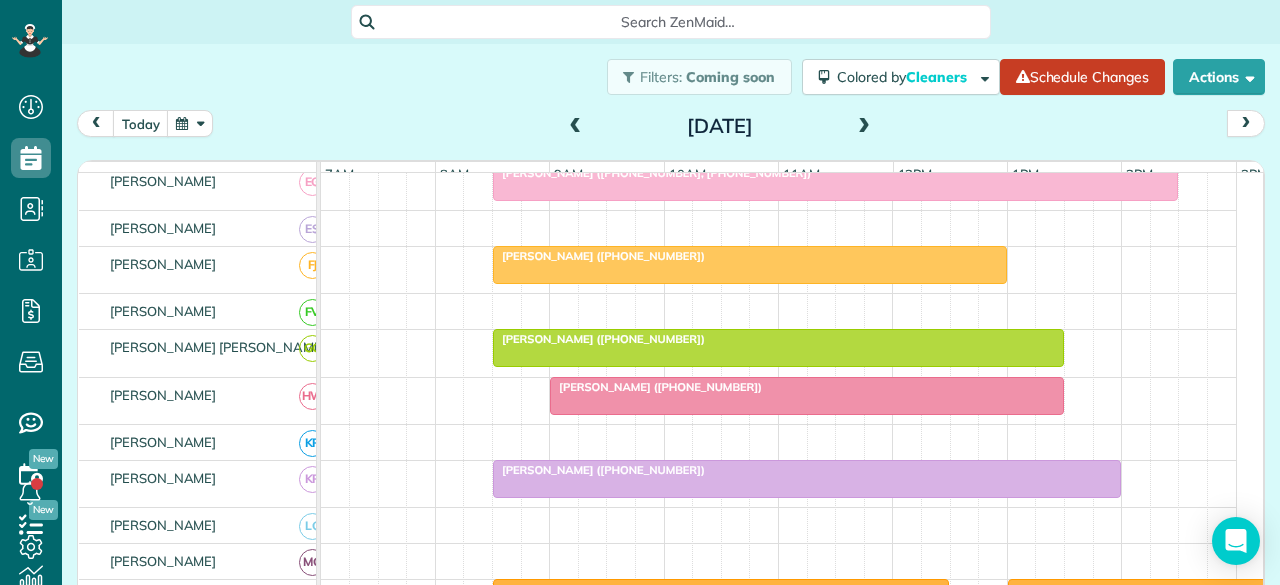 scroll, scrollTop: 770, scrollLeft: 0, axis: vertical 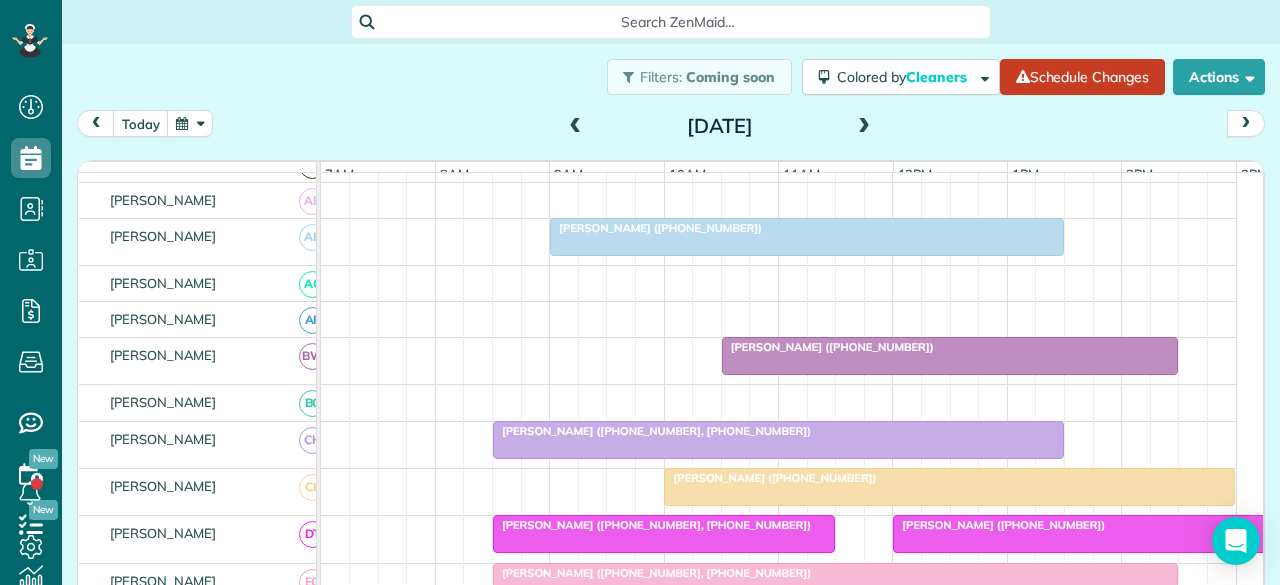 click on "Tuesday Jul 22, 2025" at bounding box center (720, 126) 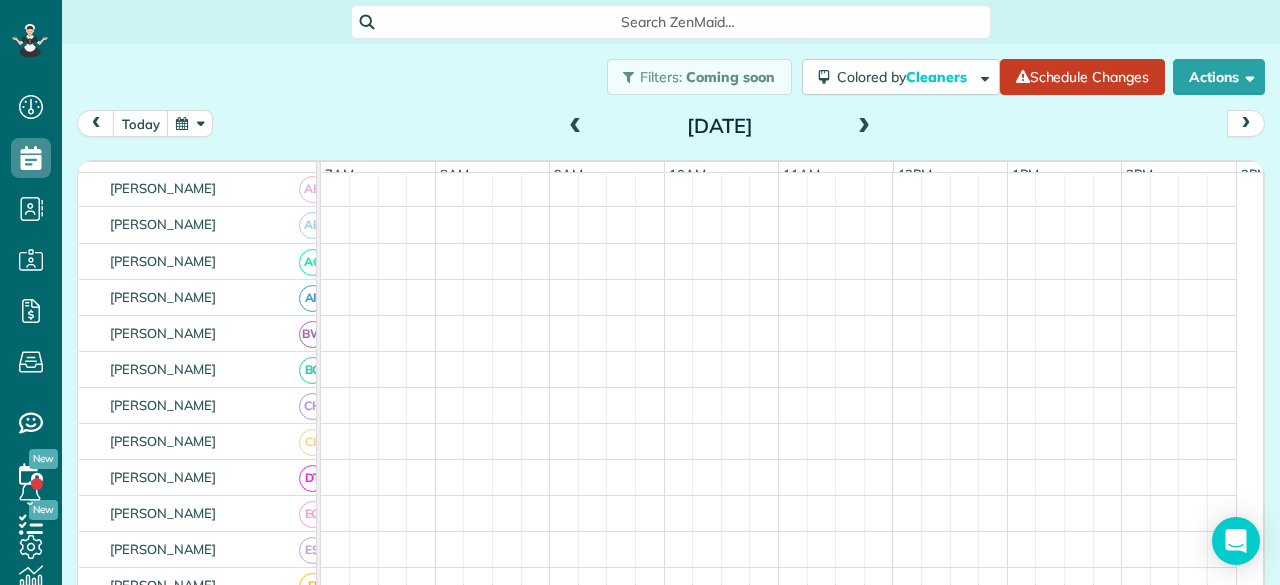scroll, scrollTop: 177, scrollLeft: 0, axis: vertical 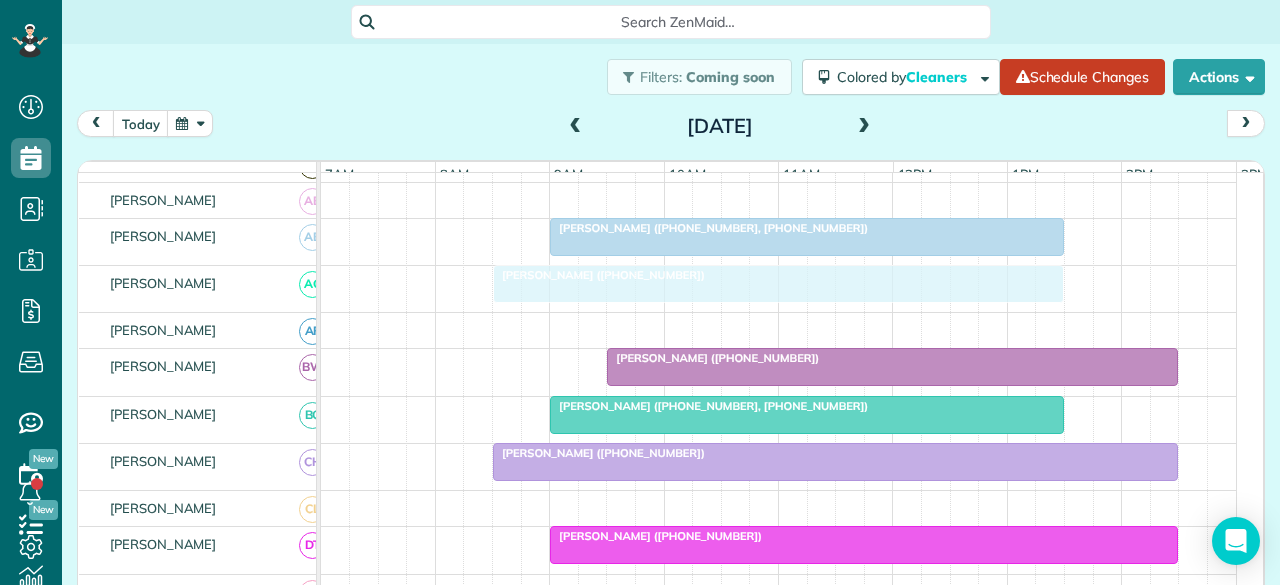 drag, startPoint x: 620, startPoint y: 291, endPoint x: 568, endPoint y: 288, distance: 52.086468 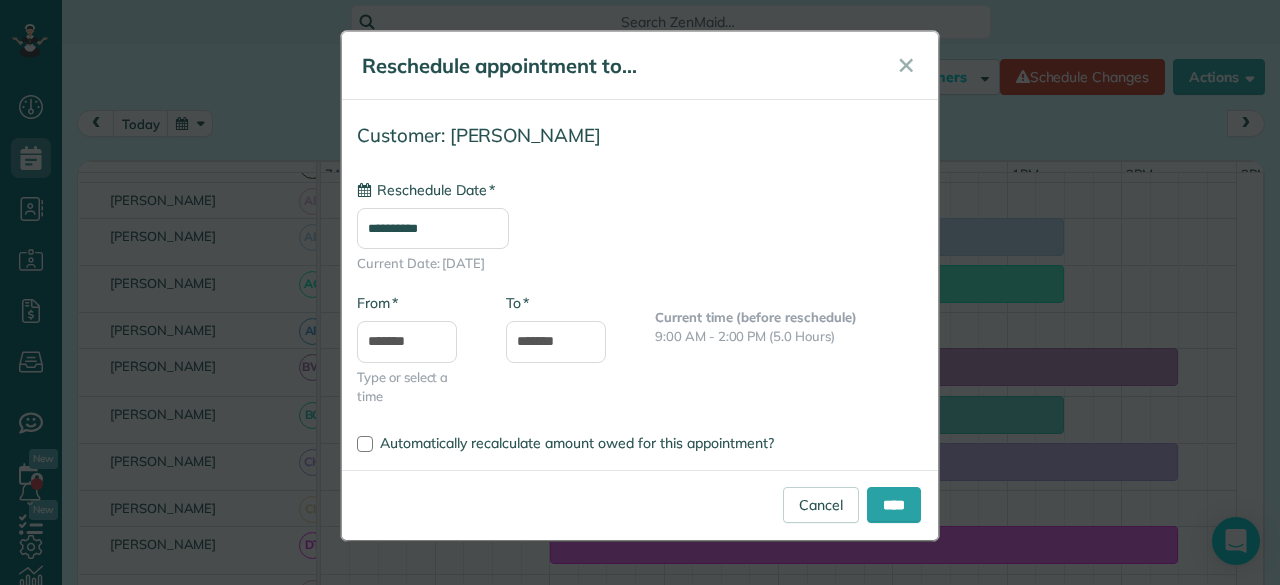 click on "**********" at bounding box center (433, 228) 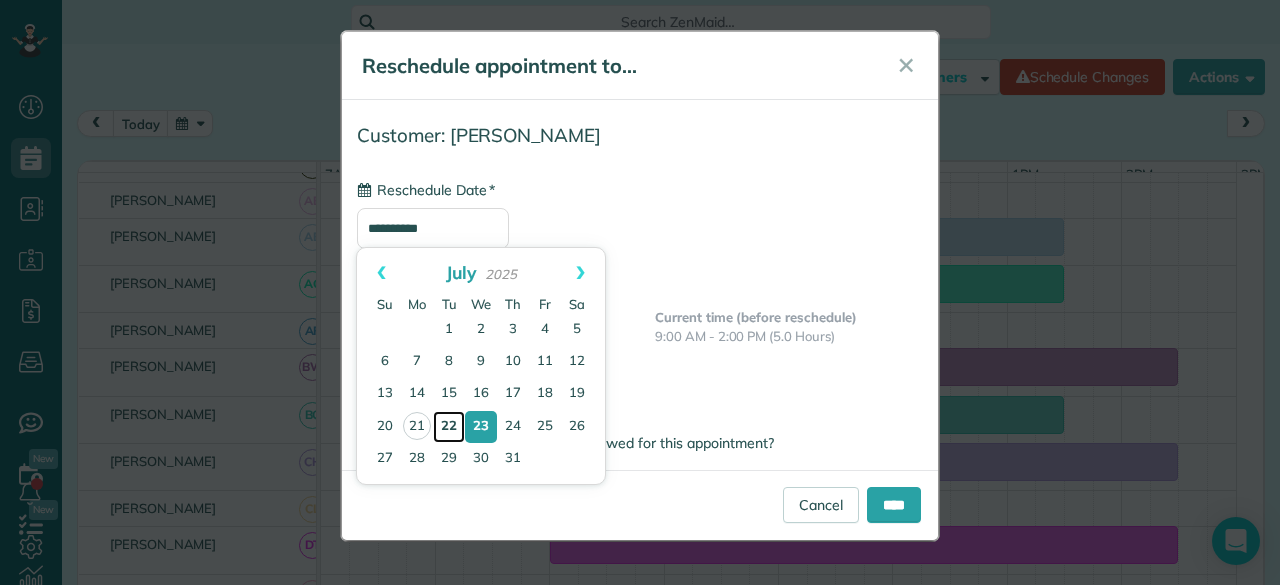 click on "22" at bounding box center [449, 427] 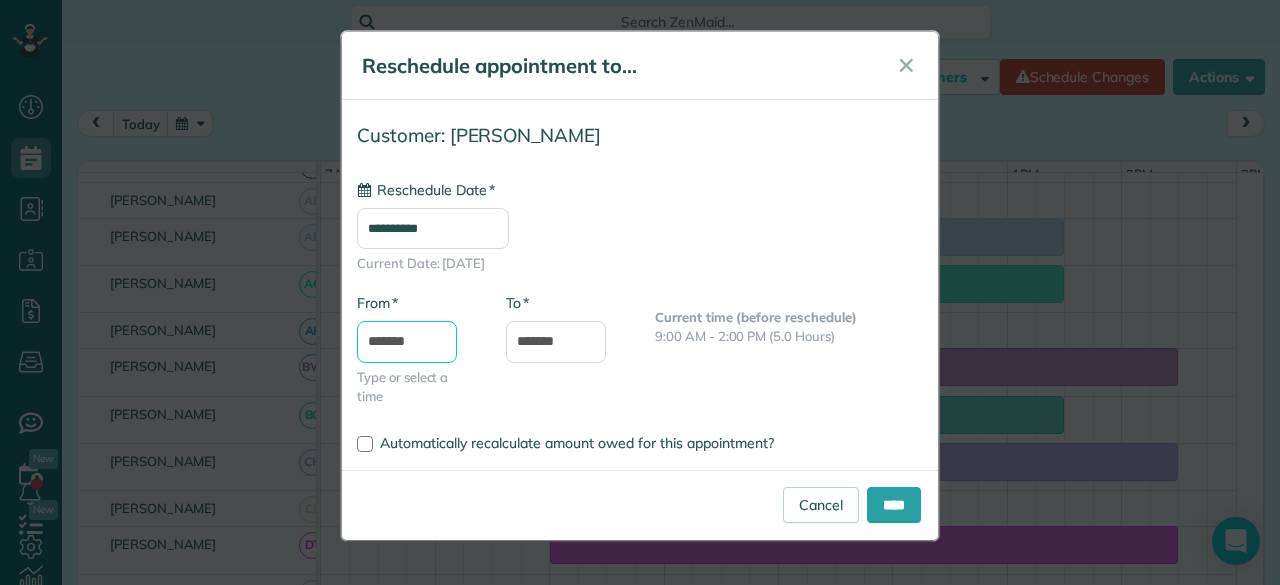 click on "*******" at bounding box center [407, 342] 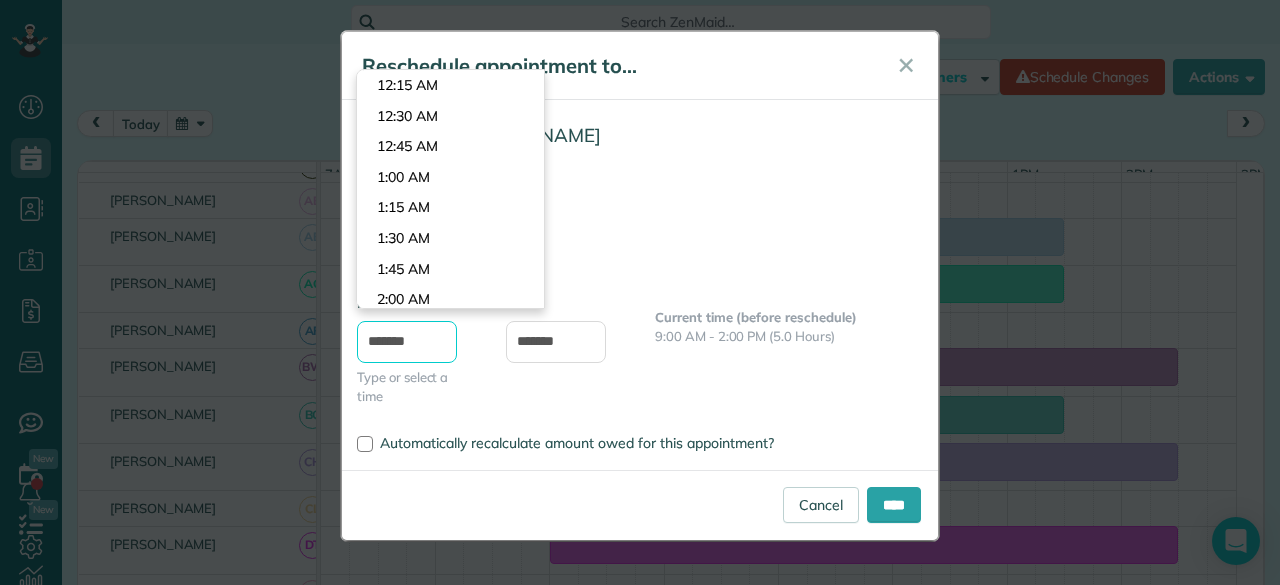 scroll, scrollTop: 977, scrollLeft: 0, axis: vertical 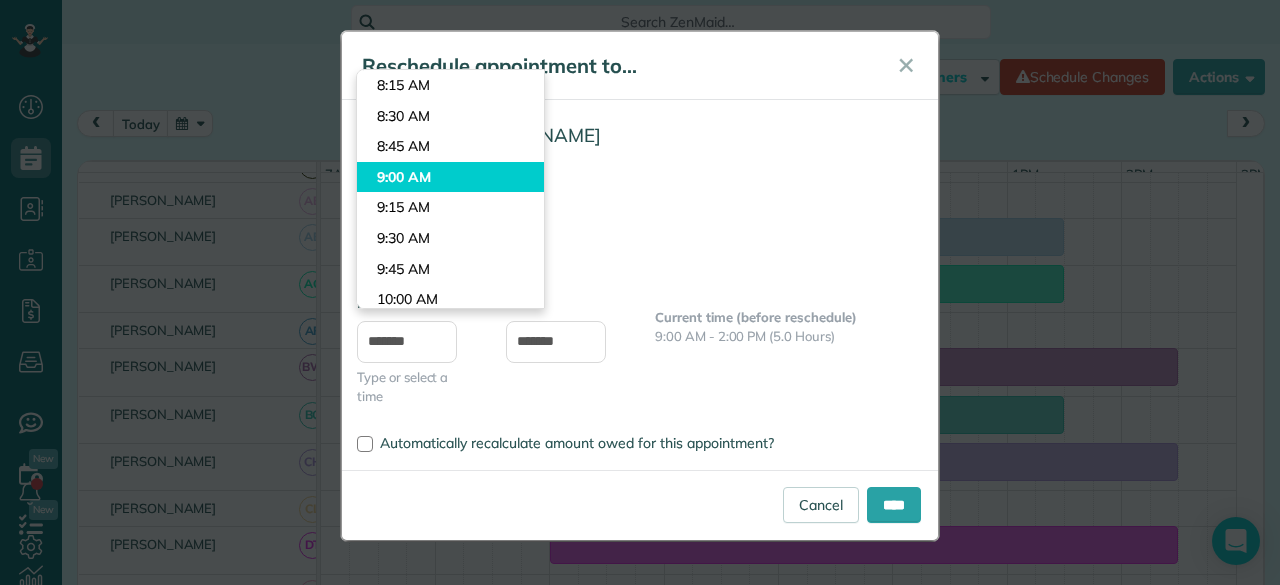 type on "*******" 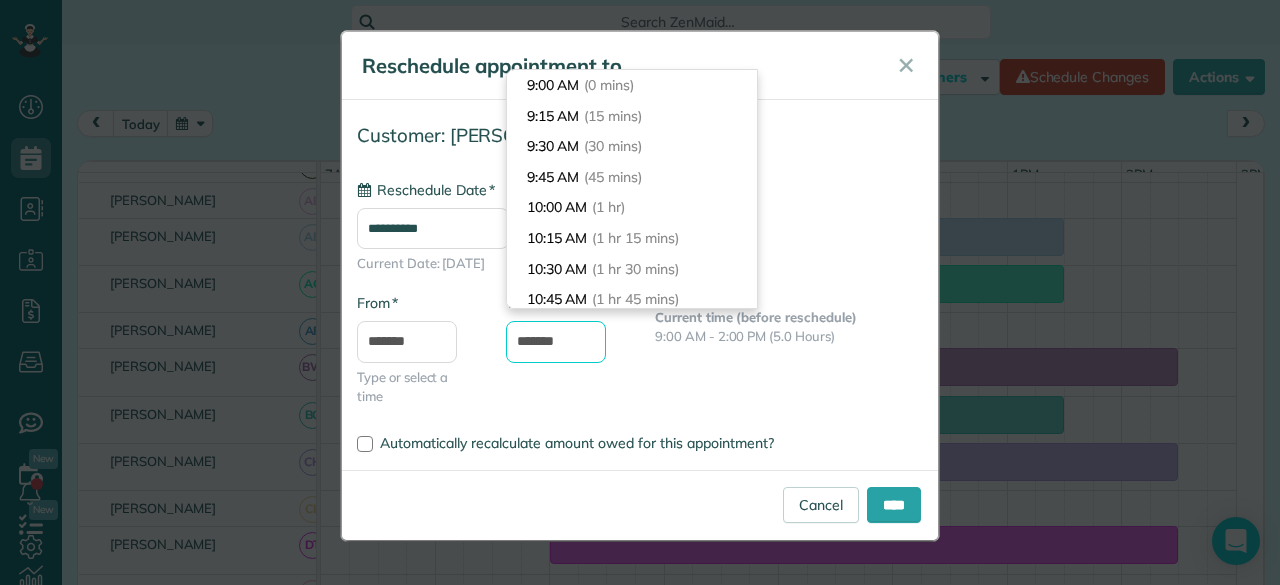 drag, startPoint x: 541, startPoint y: 341, endPoint x: 480, endPoint y: 338, distance: 61.073727 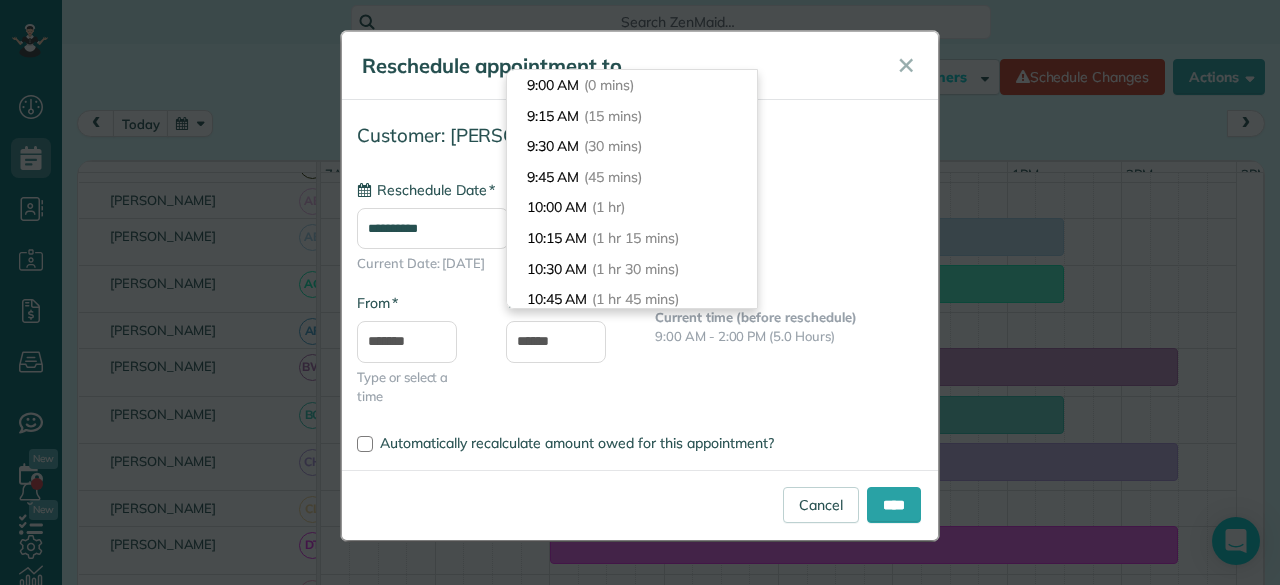 type on "*******" 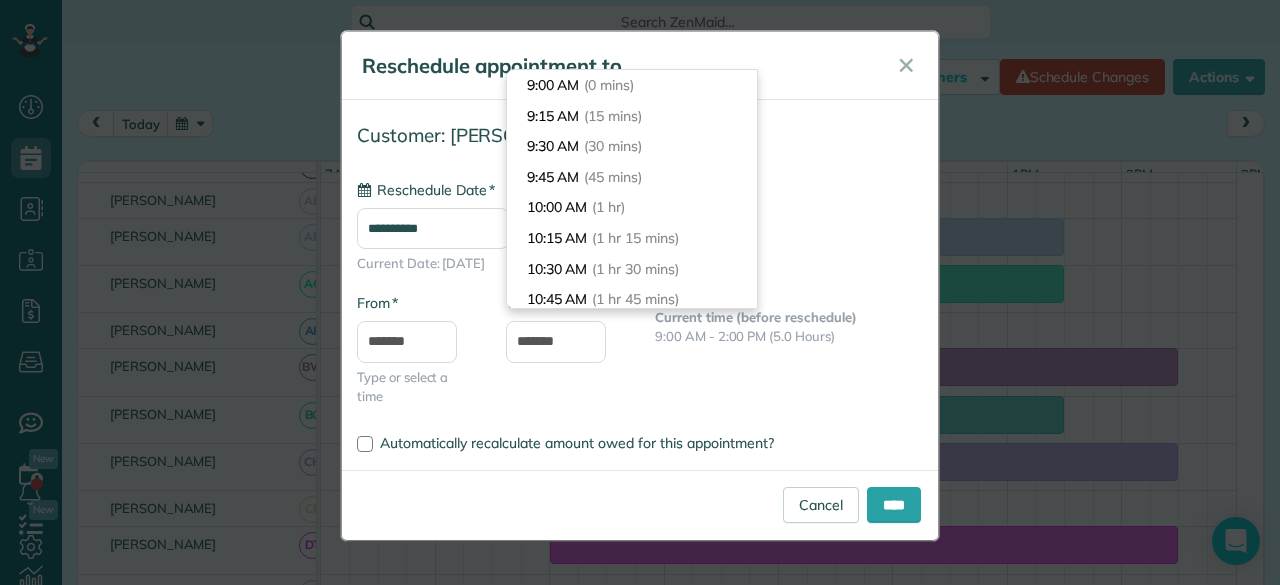 click on "**********" at bounding box center [640, 270] 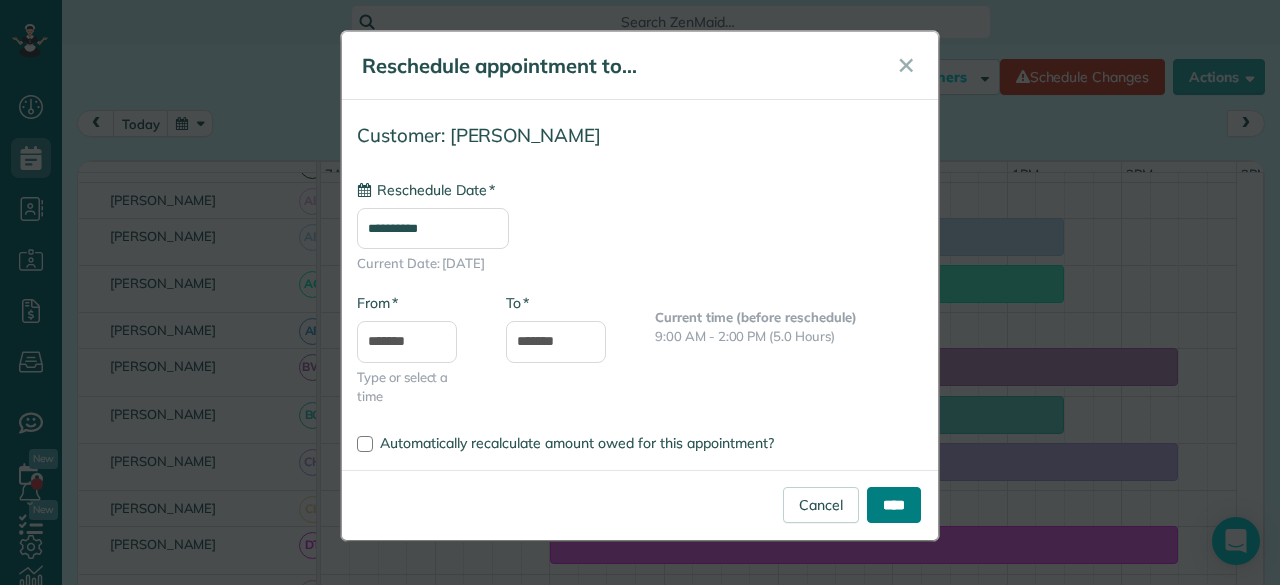 click on "****" at bounding box center (894, 505) 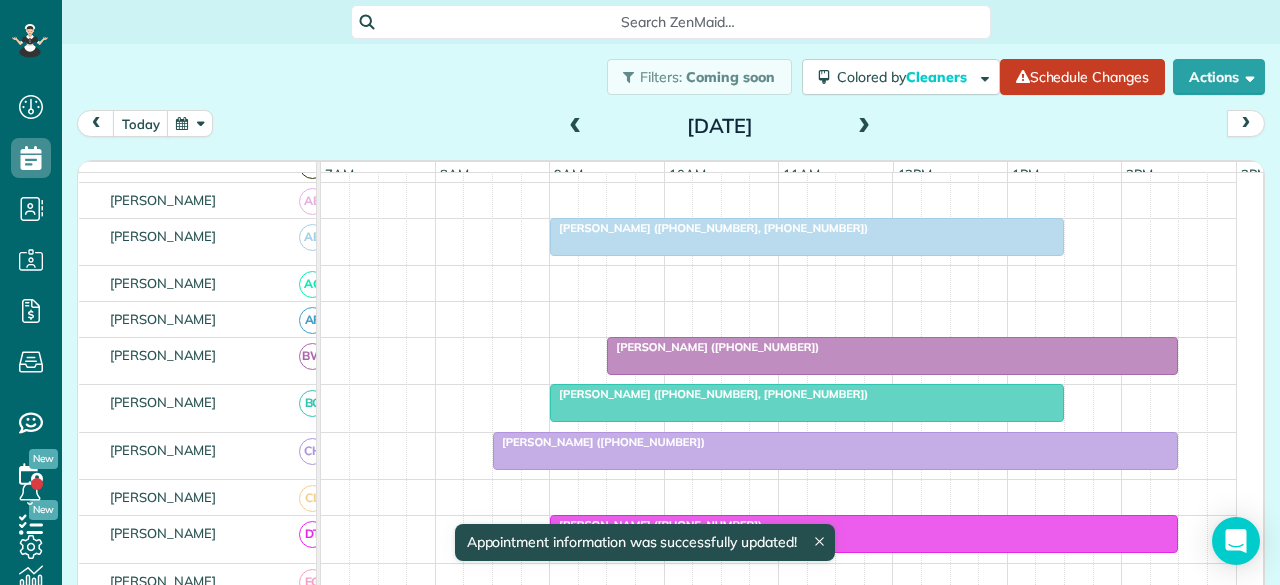 click at bounding box center (576, 127) 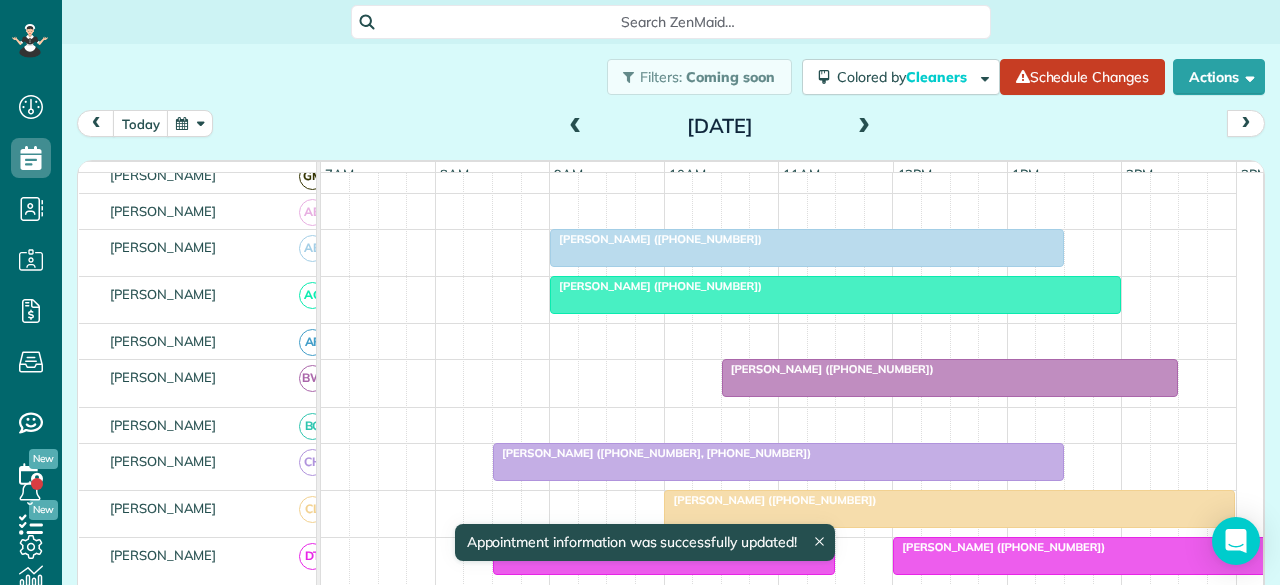 scroll, scrollTop: 188, scrollLeft: 0, axis: vertical 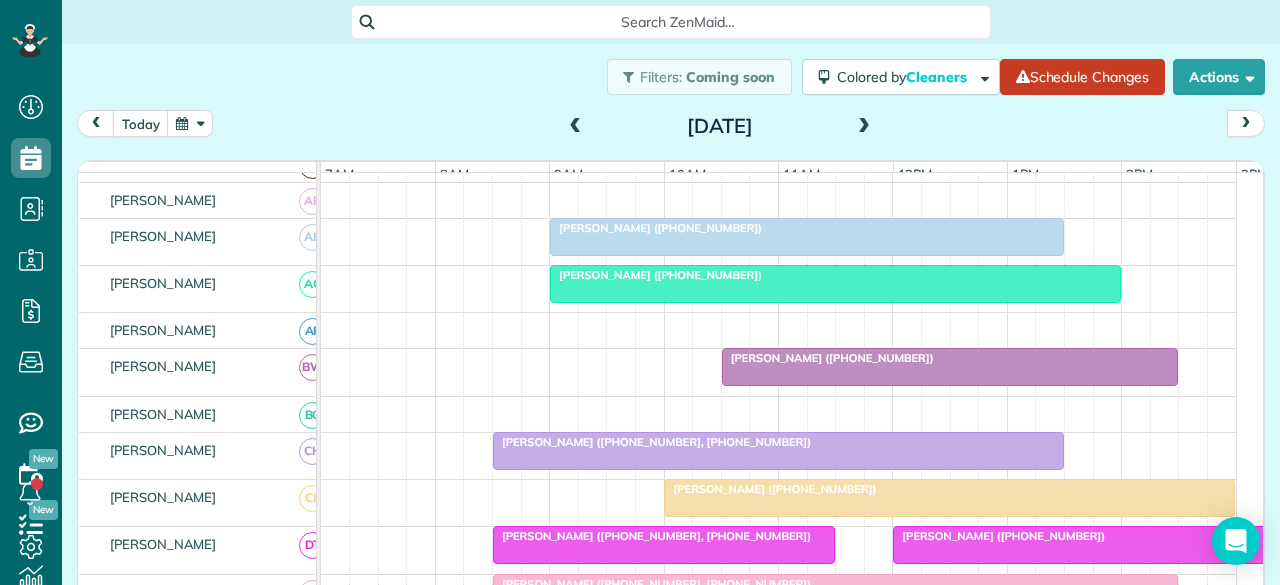 click at bounding box center (864, 127) 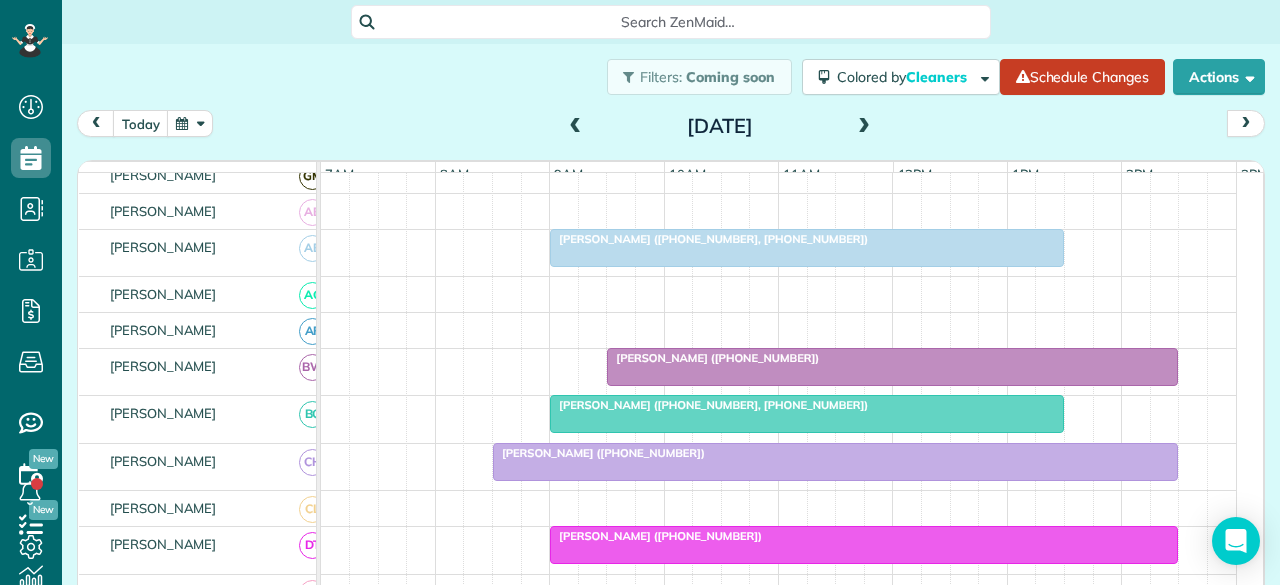 scroll, scrollTop: 188, scrollLeft: 0, axis: vertical 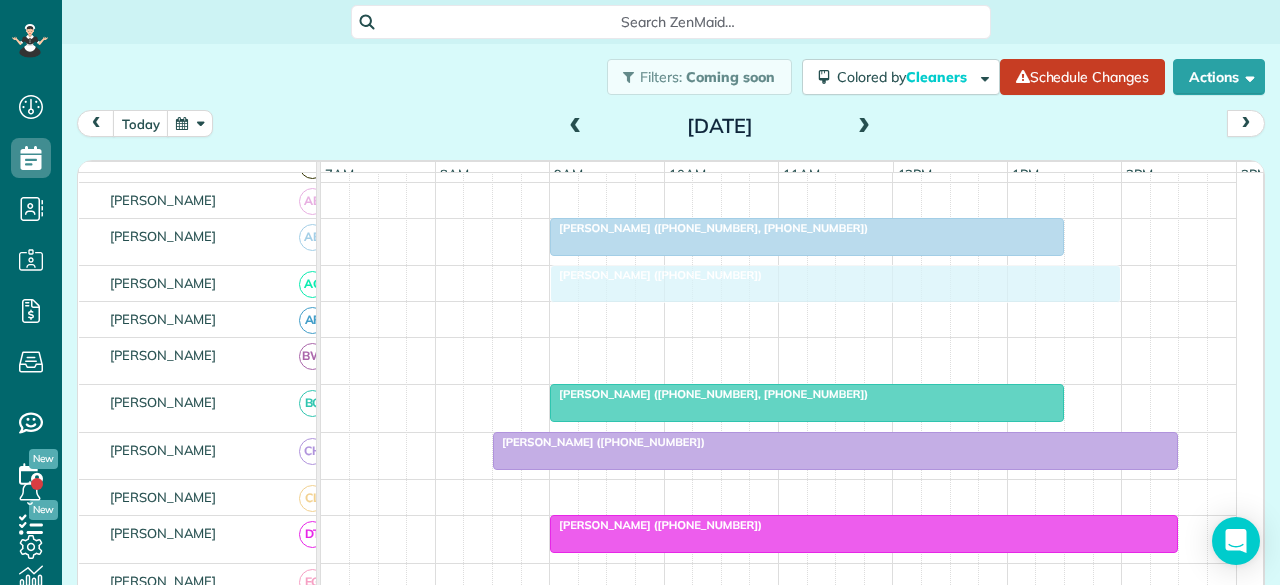 drag, startPoint x: 635, startPoint y: 361, endPoint x: 579, endPoint y: 281, distance: 97.65244 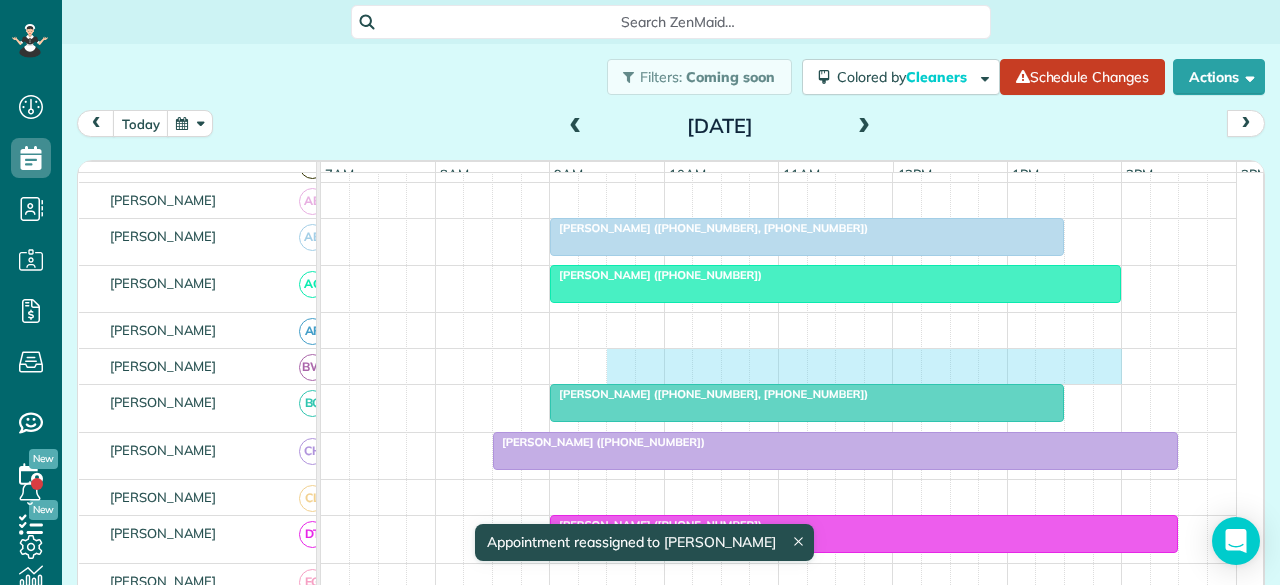 drag, startPoint x: 610, startPoint y: 369, endPoint x: 1094, endPoint y: 357, distance: 484.14874 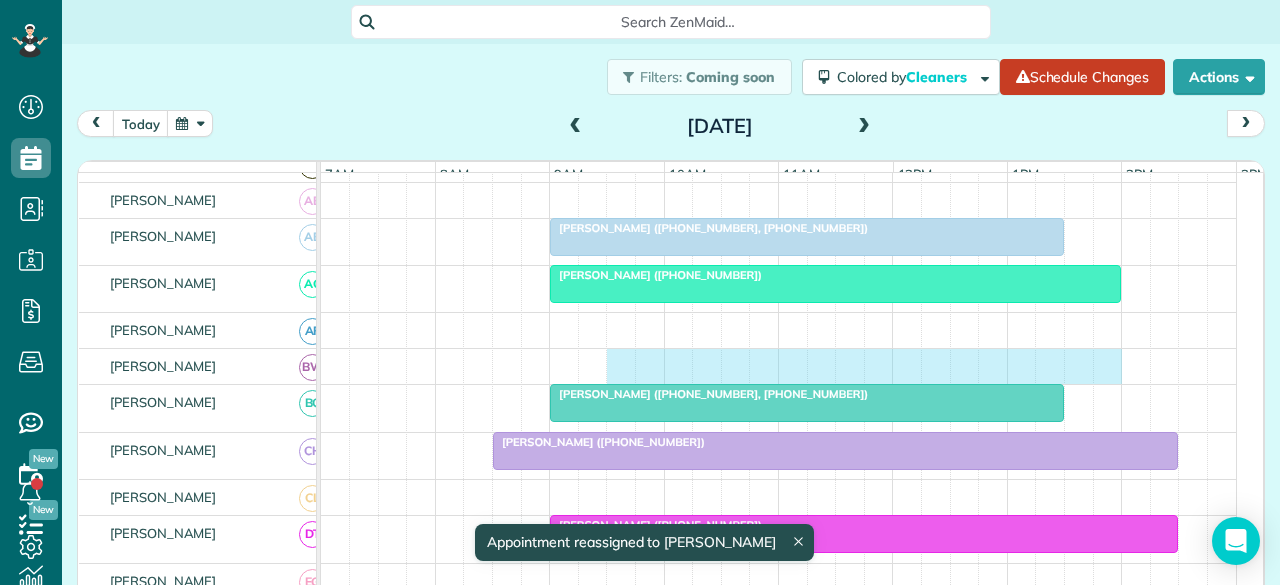 click on "Teri Myers (+18179050893) Cathy Rheiner (+16825521969, +18174725244)                                 Patricia Carroll (+18179914107, +18179801618)         Donna Nodson (+19453411550)                         James Watkins (+18179461308, +18173794185)         Jeffrey Gillman (+12142898106)                 Sadaf Ali (+14792836049)                 Barbara Cotta (+18175045554)         Karen Hoffman (+17207378460)                 Pu Tech (+18178329444, +18174786422) Ernestine Gant (+18175616493)                         Victoria Ehlers (+17603053658, +18456936170)         April Casselman (+16823586538) Rachel Ramirez (+18594337934)         Taylor Buczek (+19366355028)         Kala Tisdell (+19724670038)                 Trudy Stasio (+18179077703)                 Mary Reeder (+14697896279, +19722645131, +14698781677) Yvonne White (+18174752025, +18174591495)         Alexis Penn (+12147891801)         Pat Esquival (+18176751595)         Jill Hanson (+18174533502) Karen Duchouquette (+18176027185)" at bounding box center [779, 877] 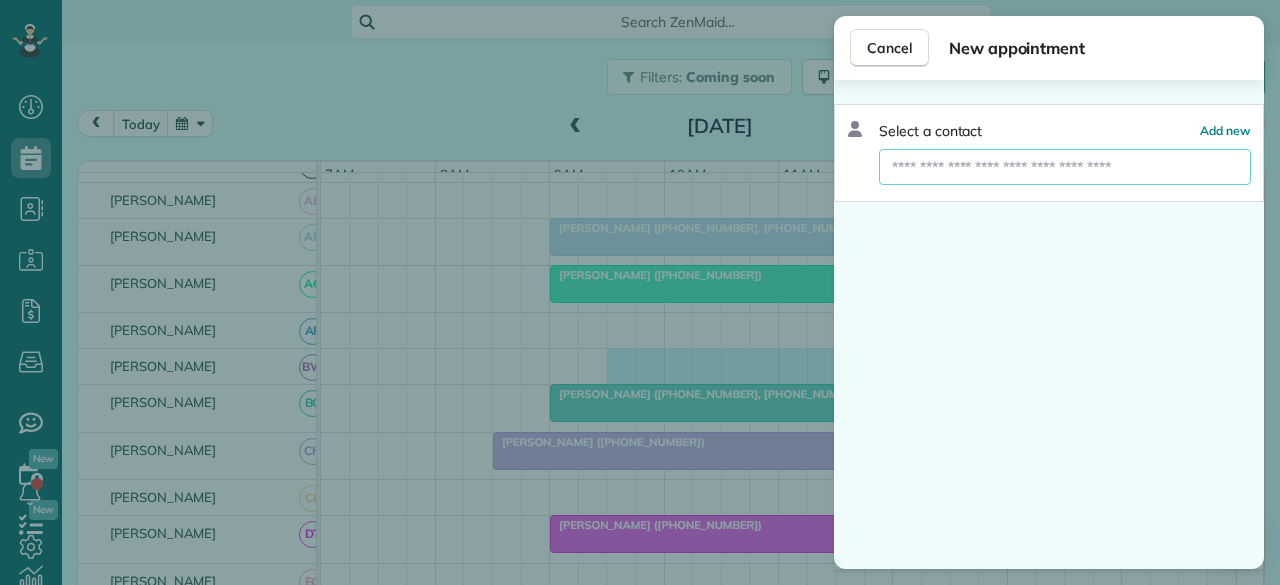 click at bounding box center [1065, 167] 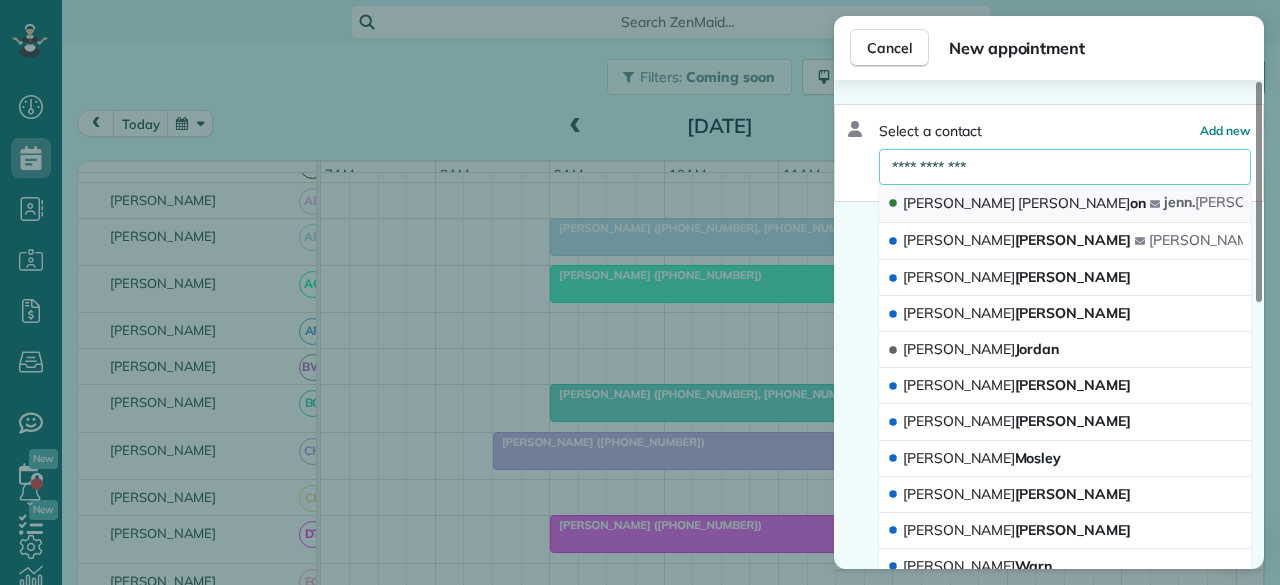 type on "**********" 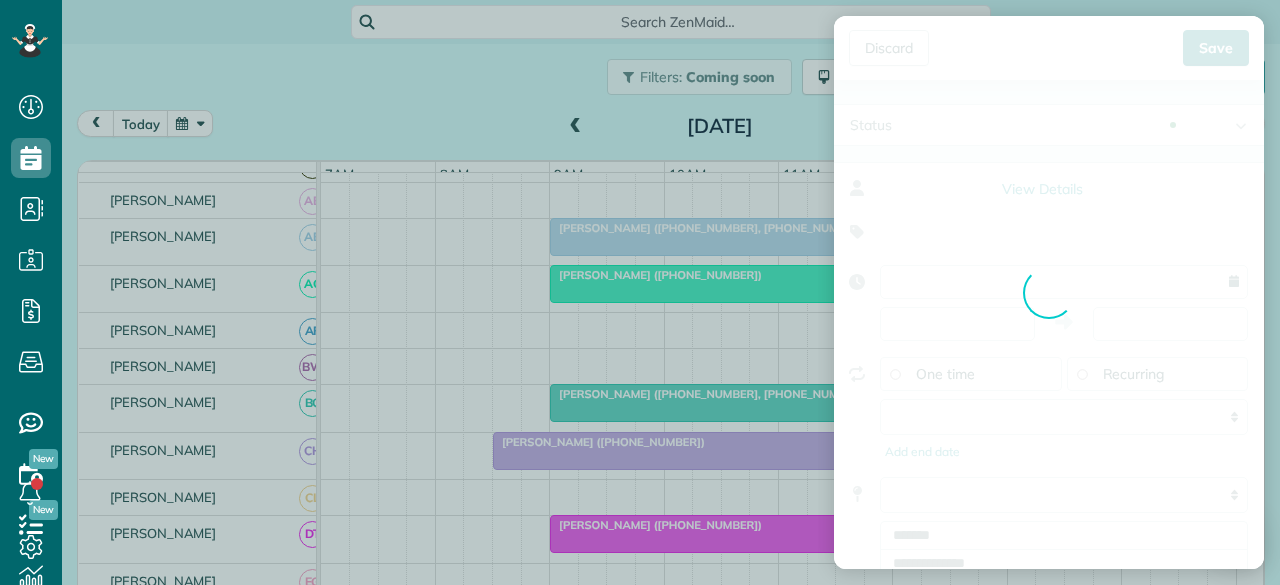 type on "**********" 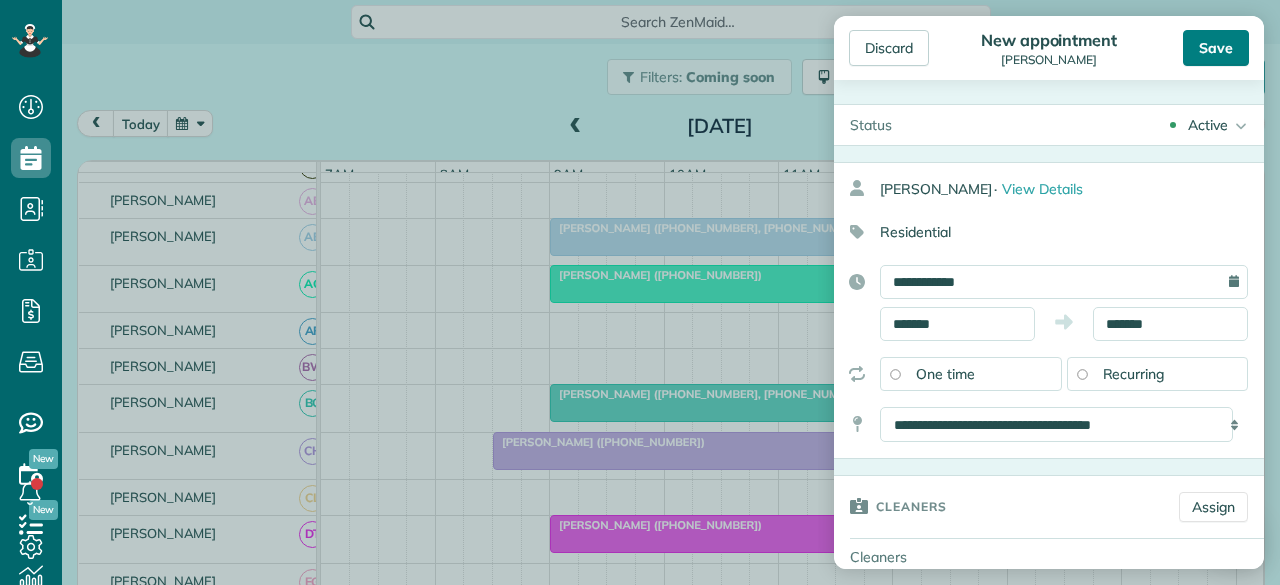 click on "Save" at bounding box center [1216, 48] 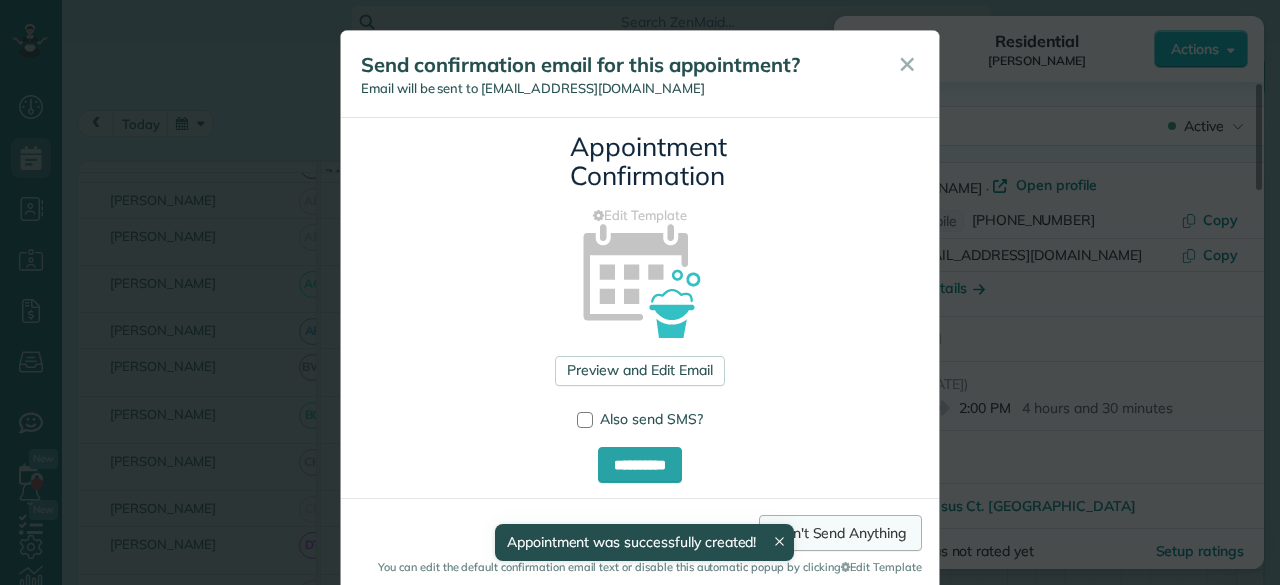 click on "Don't Send Anything" at bounding box center (840, 533) 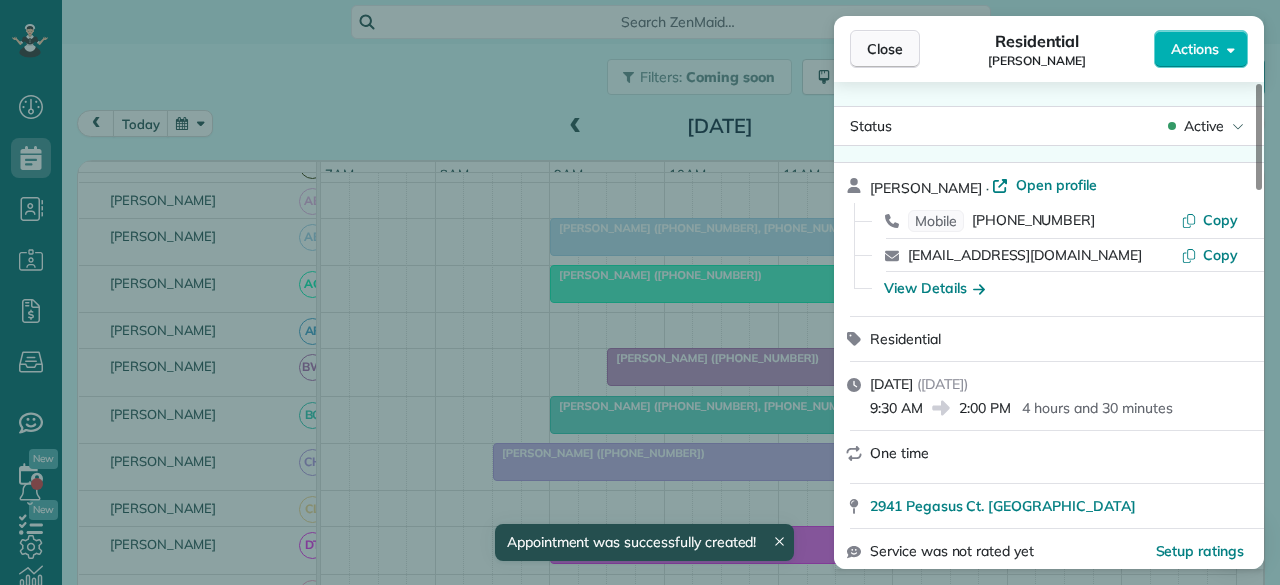 click on "Close" at bounding box center [885, 49] 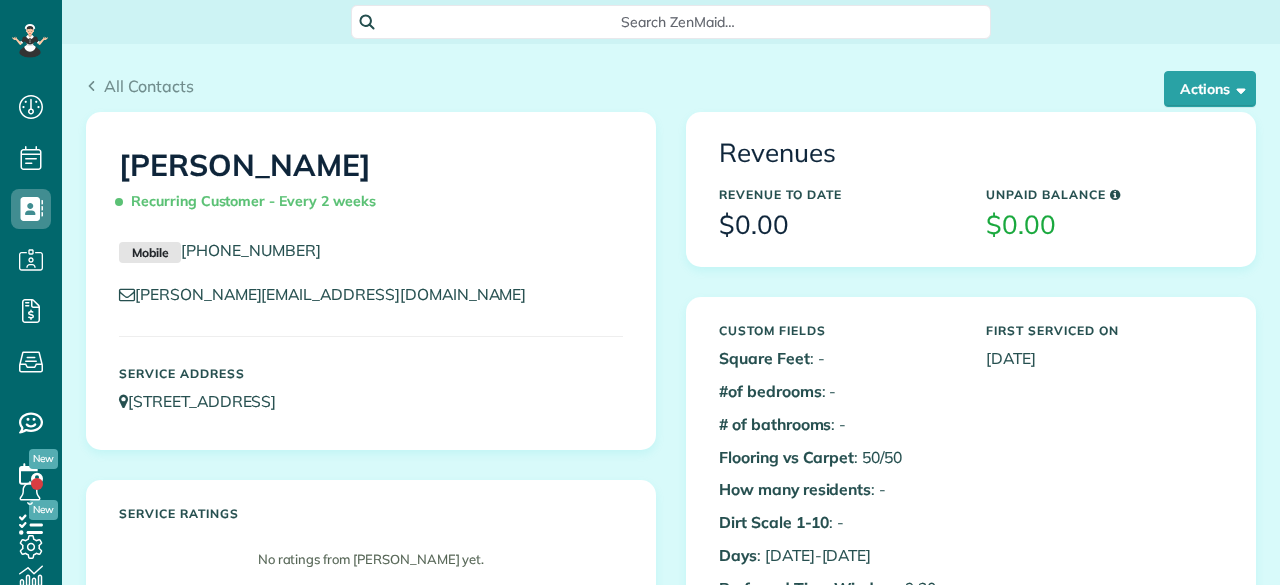 scroll, scrollTop: 0, scrollLeft: 0, axis: both 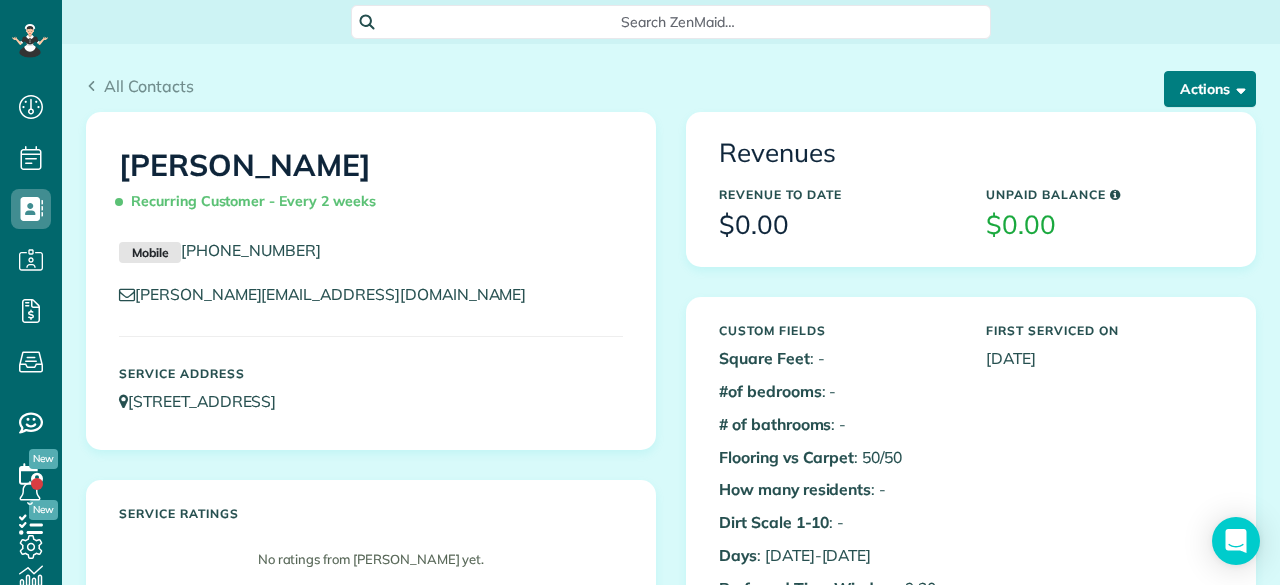 click on "Actions" at bounding box center [1210, 89] 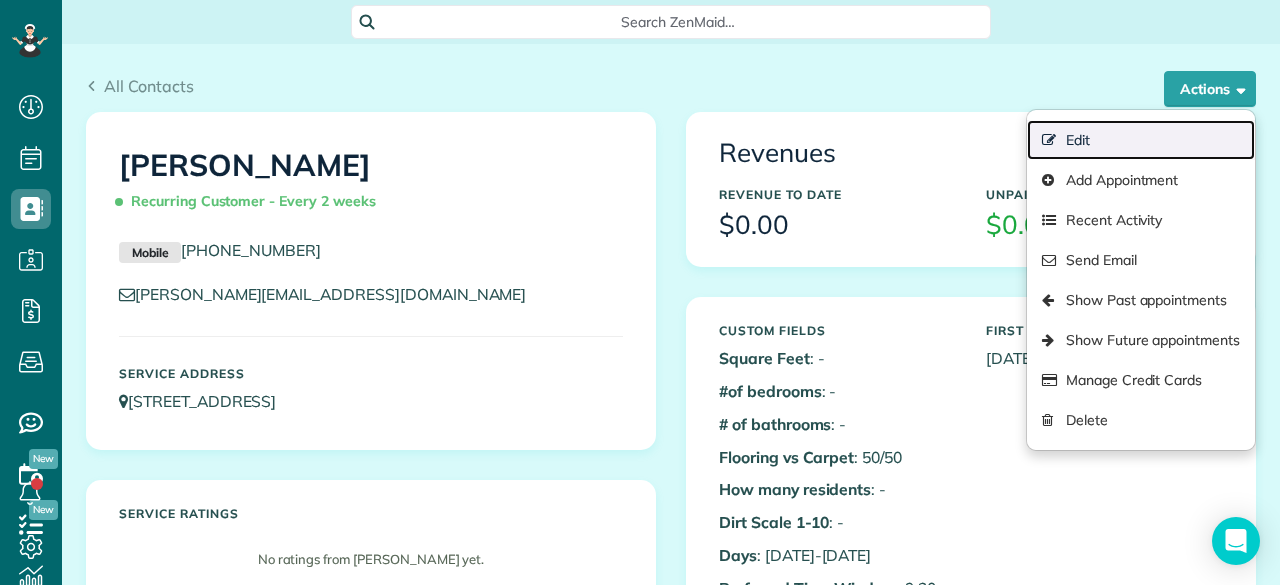 click on "Edit" at bounding box center [1141, 140] 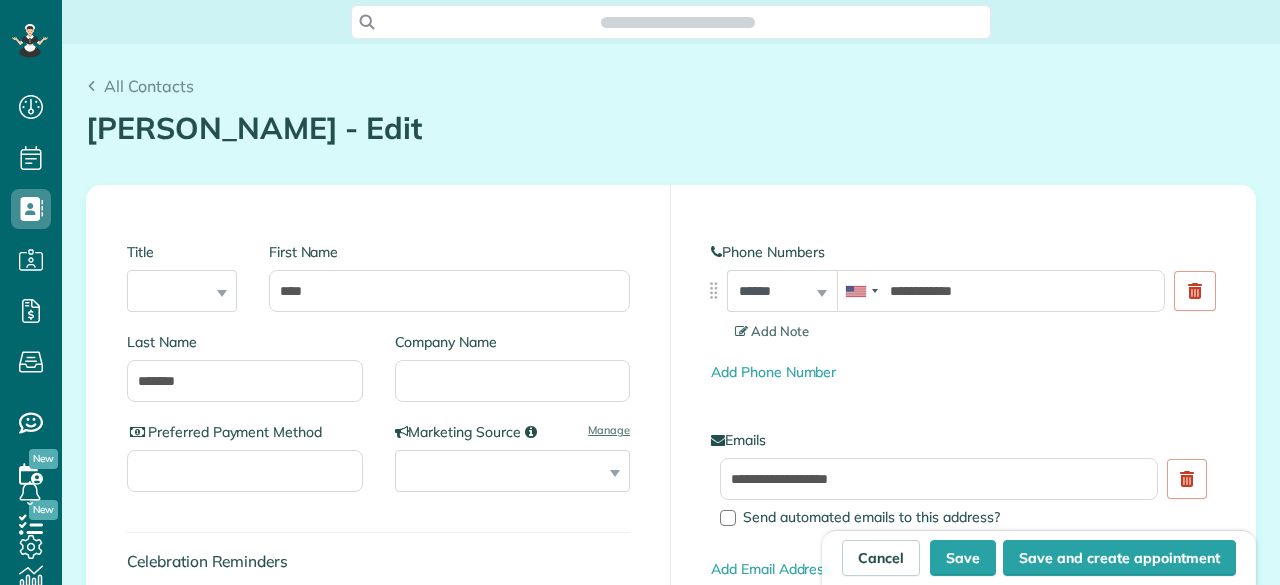 scroll, scrollTop: 0, scrollLeft: 0, axis: both 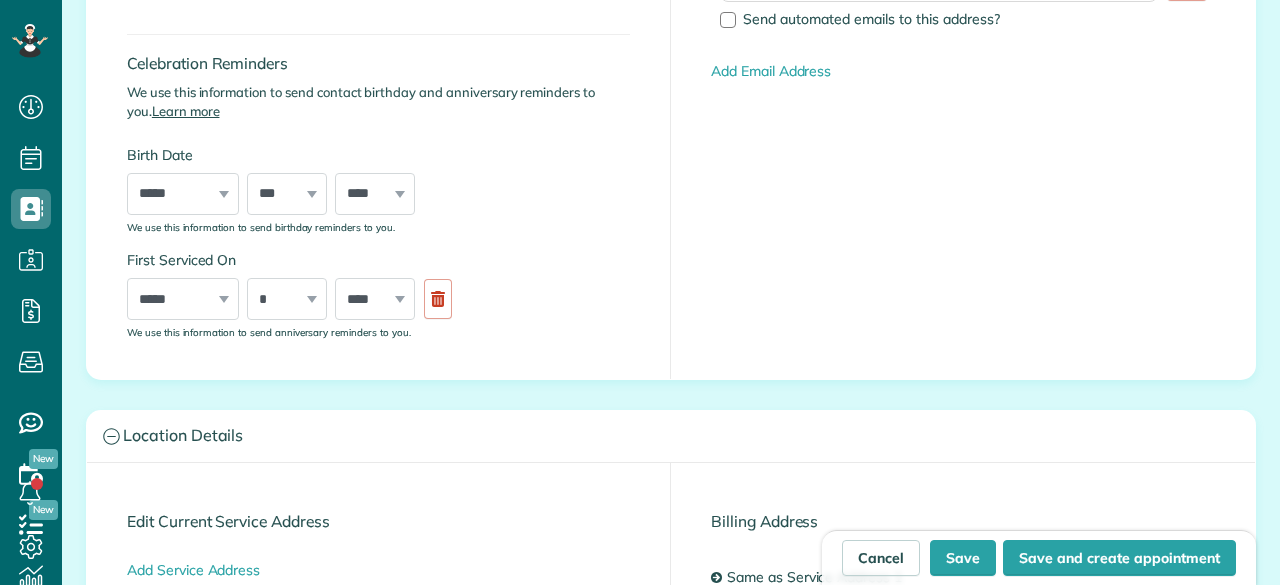 type on "**********" 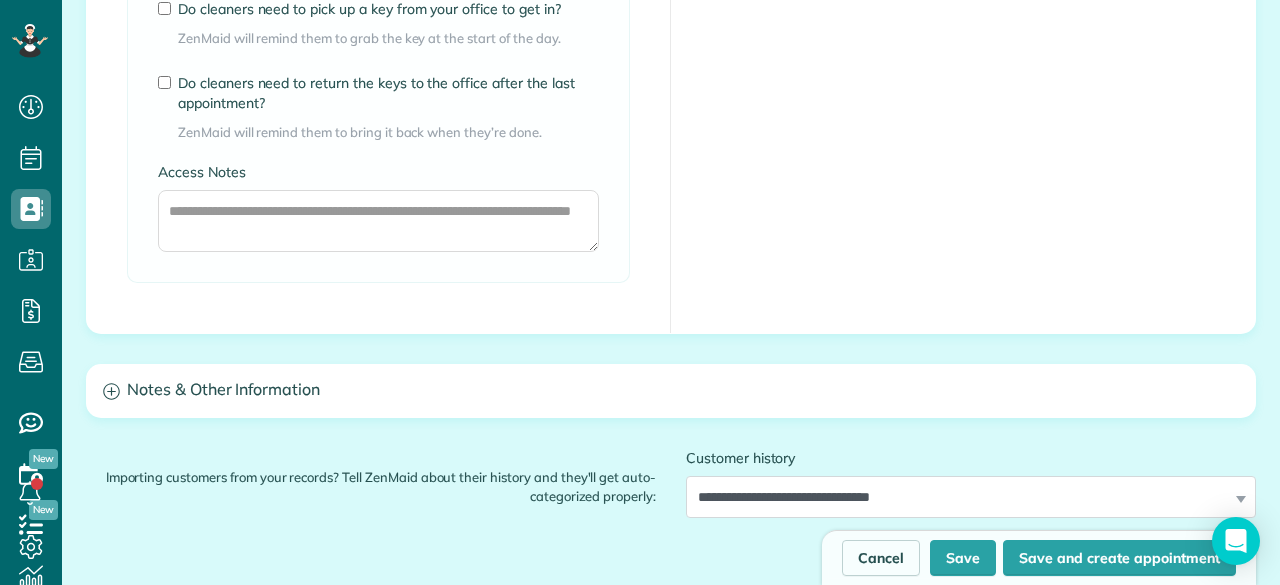 scroll, scrollTop: 1700, scrollLeft: 0, axis: vertical 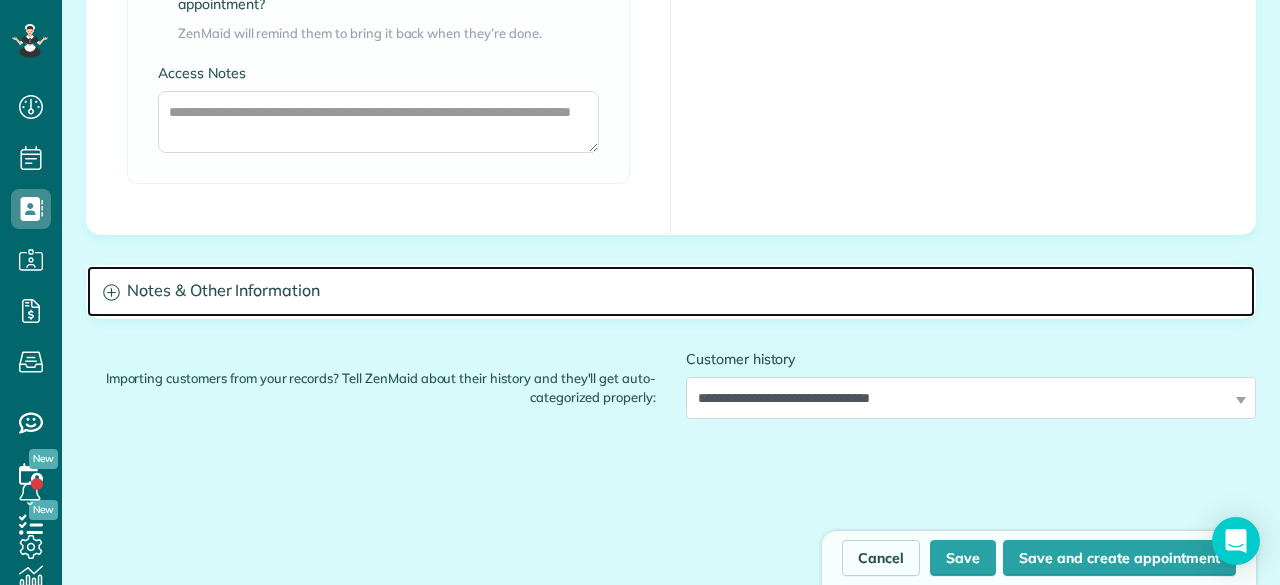 click on "Notes & Other Information" at bounding box center (671, 291) 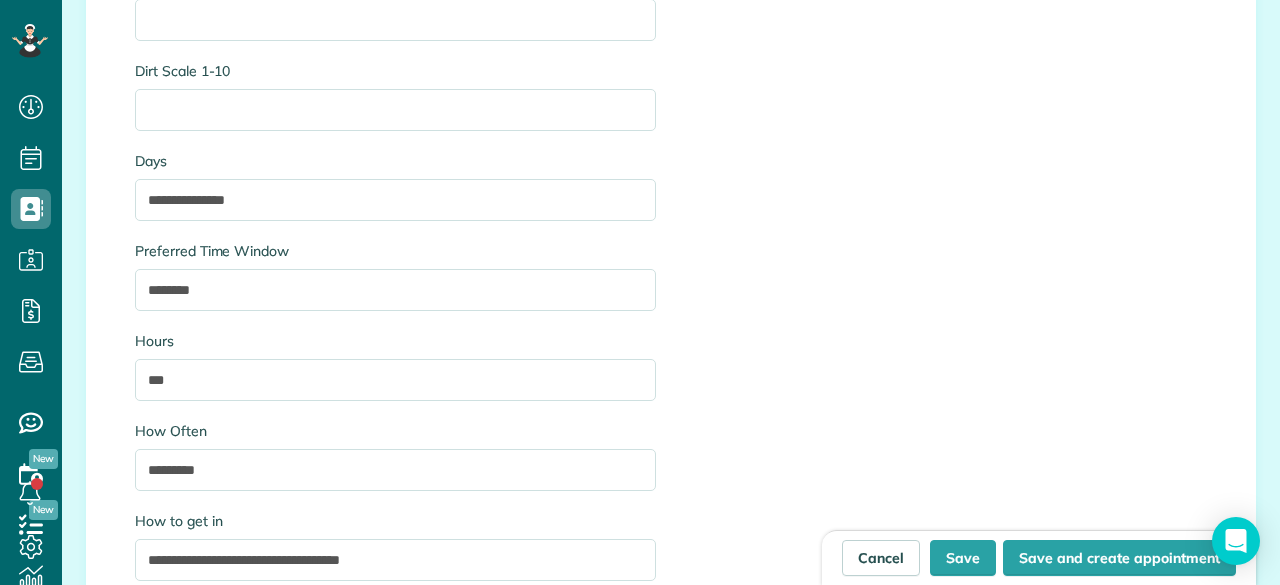 scroll, scrollTop: 2600, scrollLeft: 0, axis: vertical 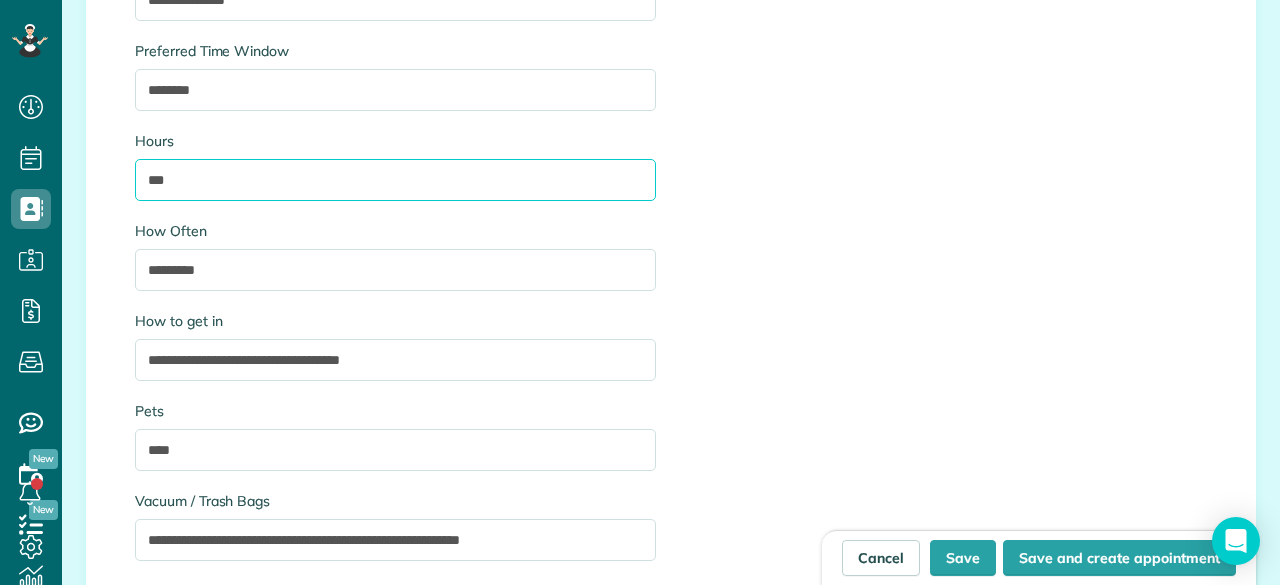 click on "***" at bounding box center [395, 180] 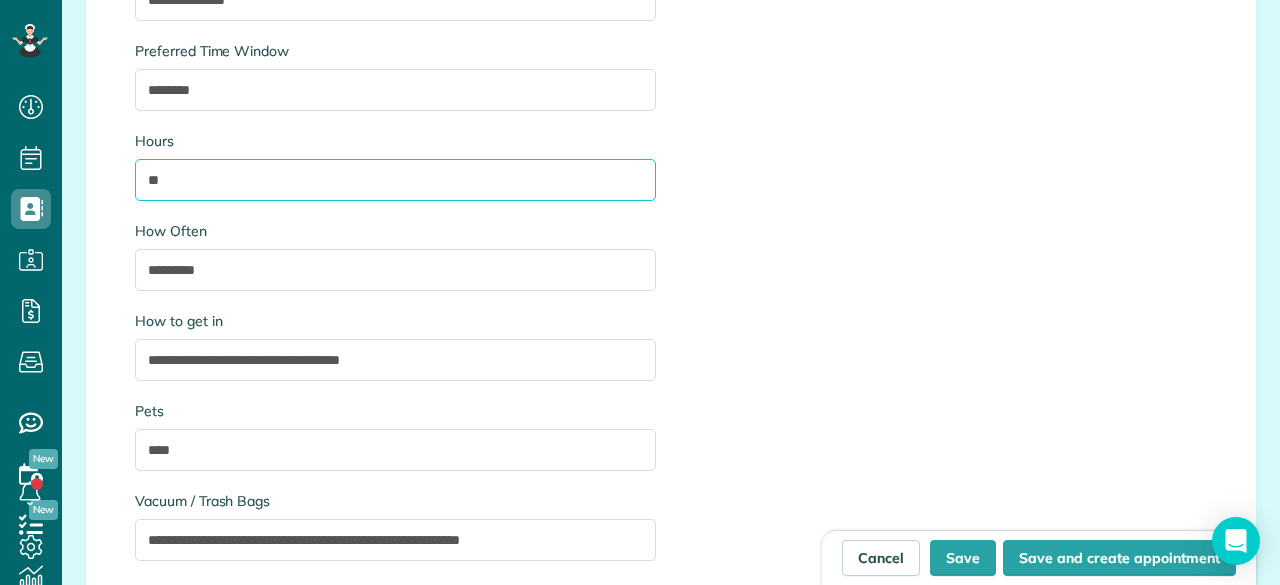 type on "*" 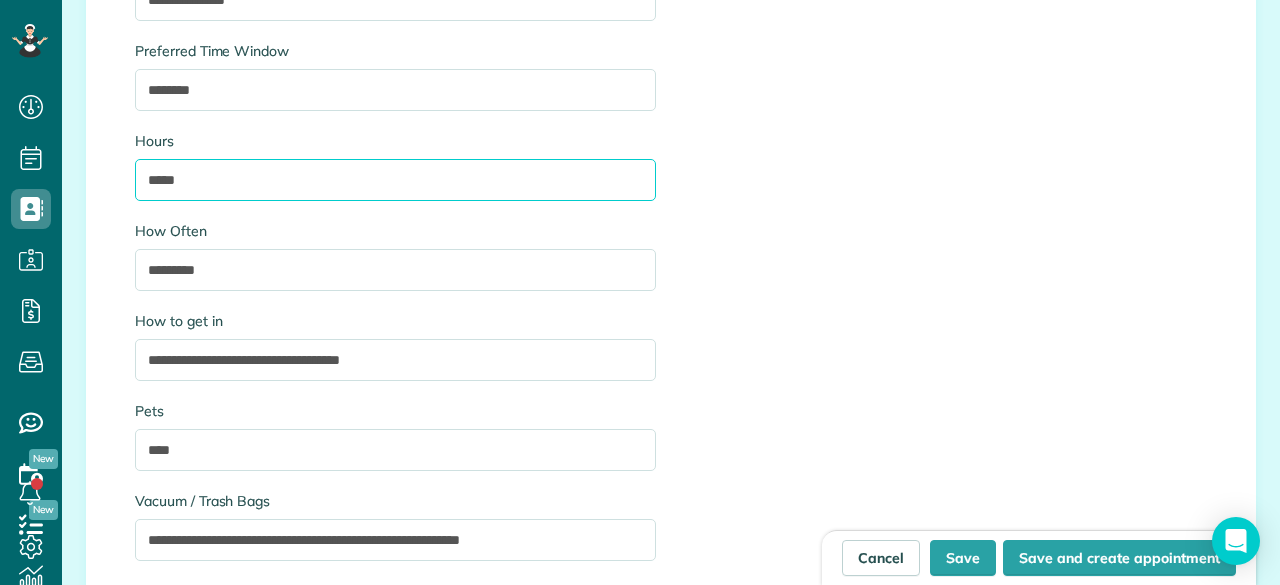 type on "*****" 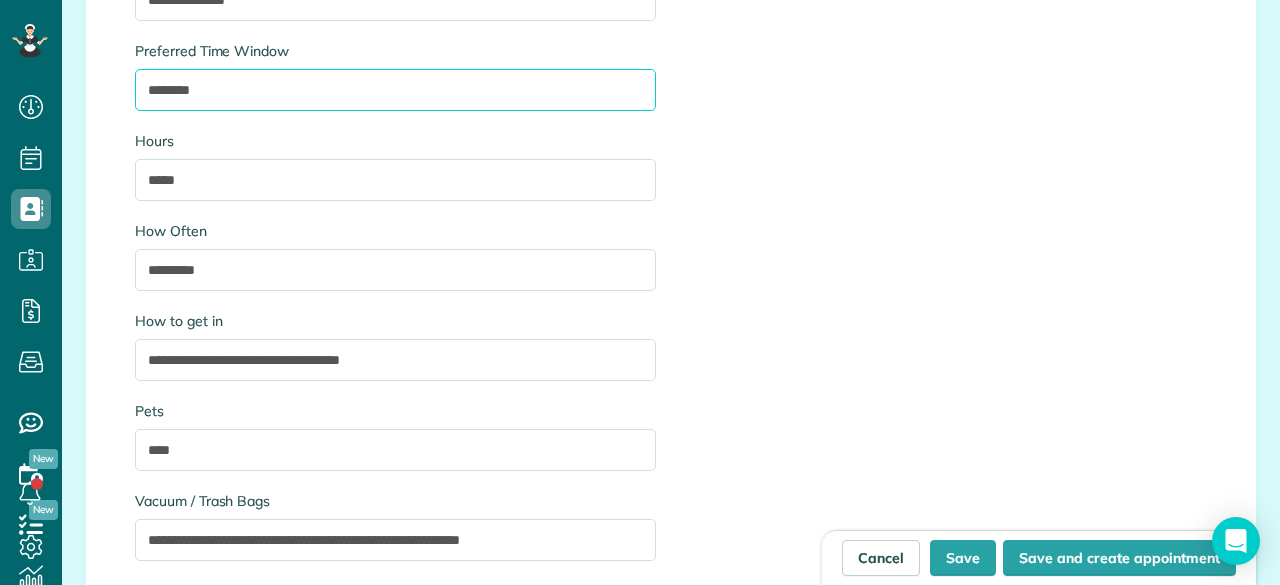click on "********" at bounding box center (395, 90) 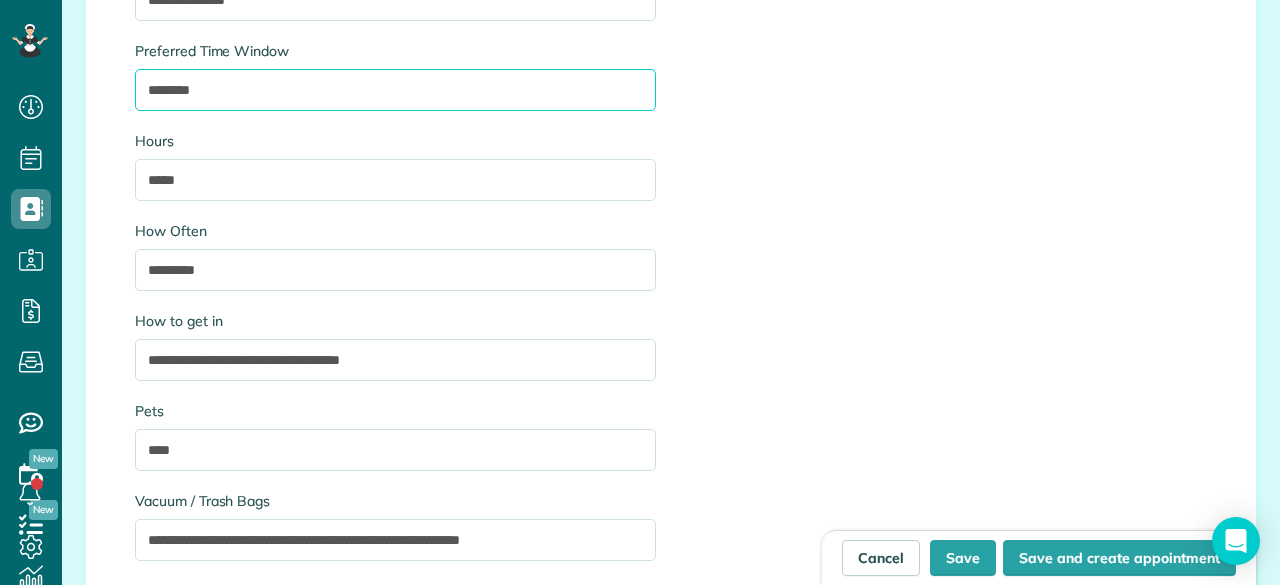 drag, startPoint x: 170, startPoint y: 83, endPoint x: 128, endPoint y: 87, distance: 42.190044 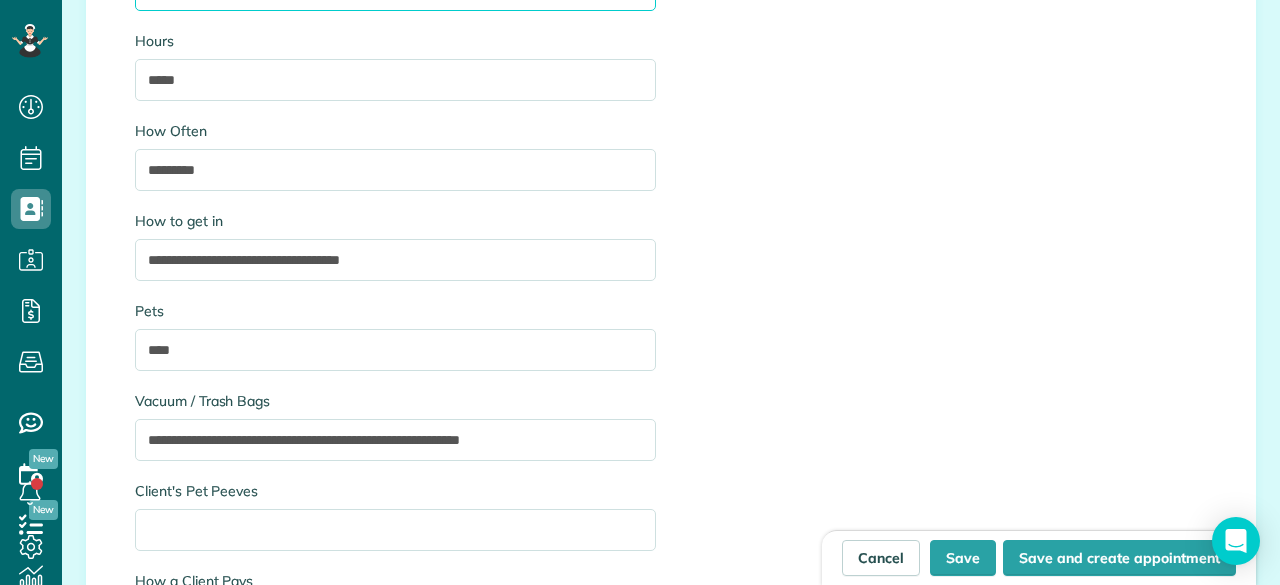 type on "*********" 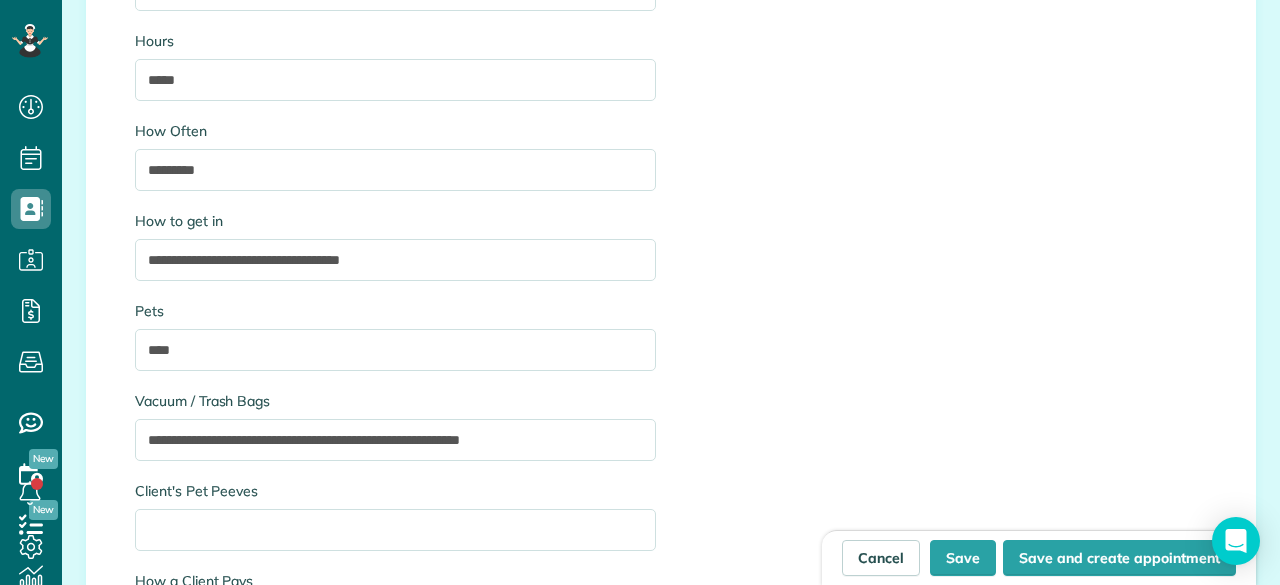 click on "**********" at bounding box center [395, -6] 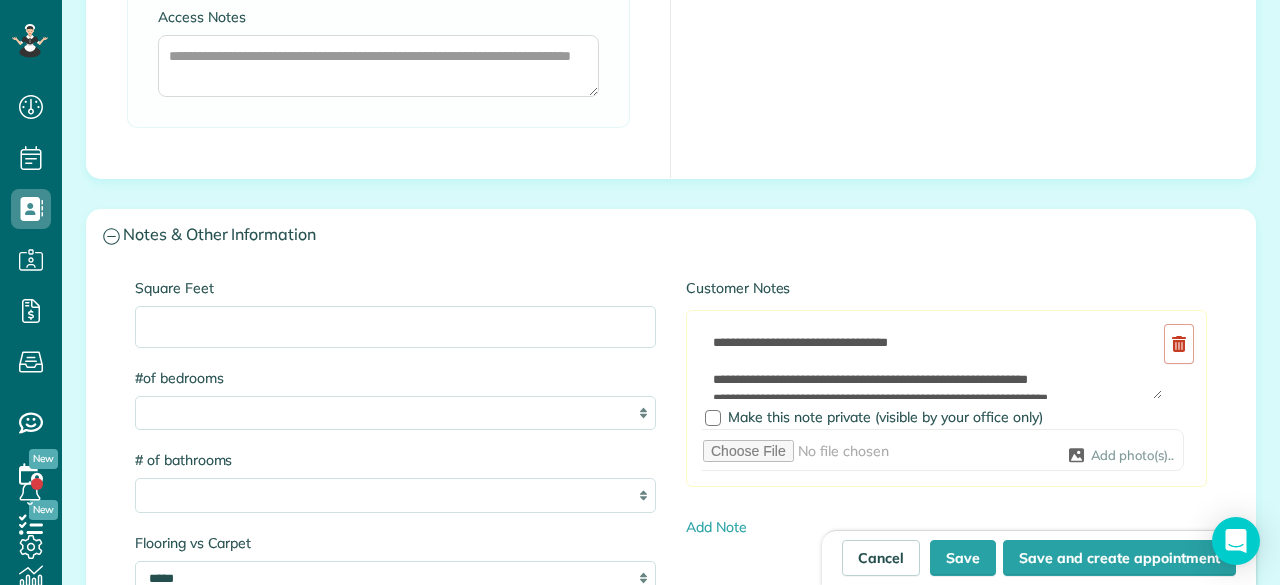 scroll, scrollTop: 1800, scrollLeft: 0, axis: vertical 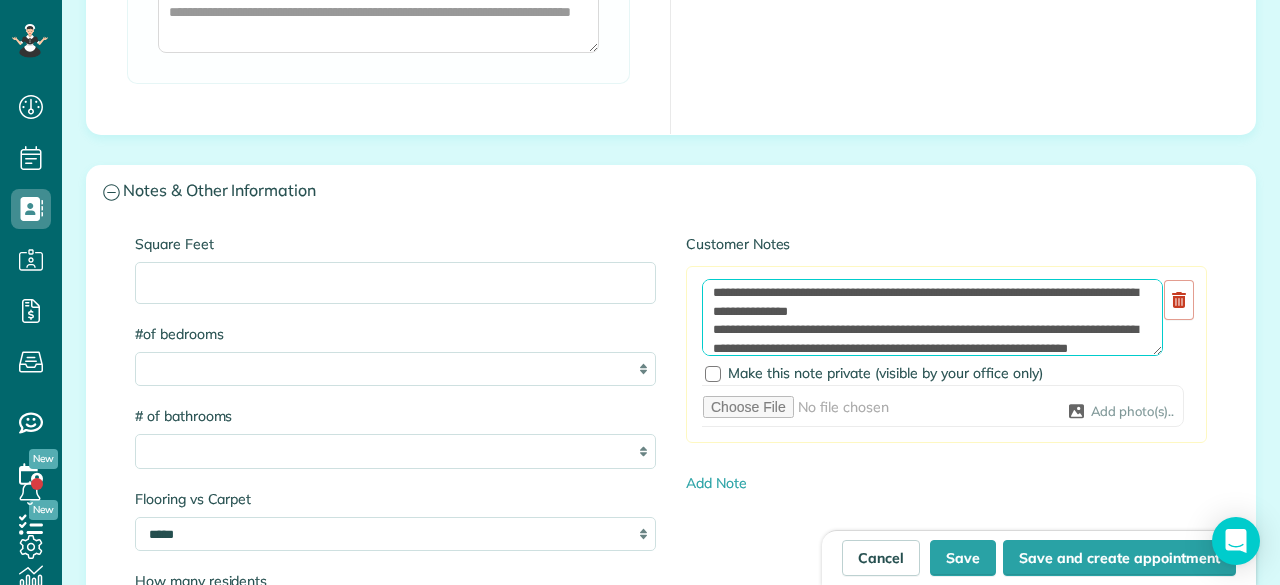 click at bounding box center (932, 317) 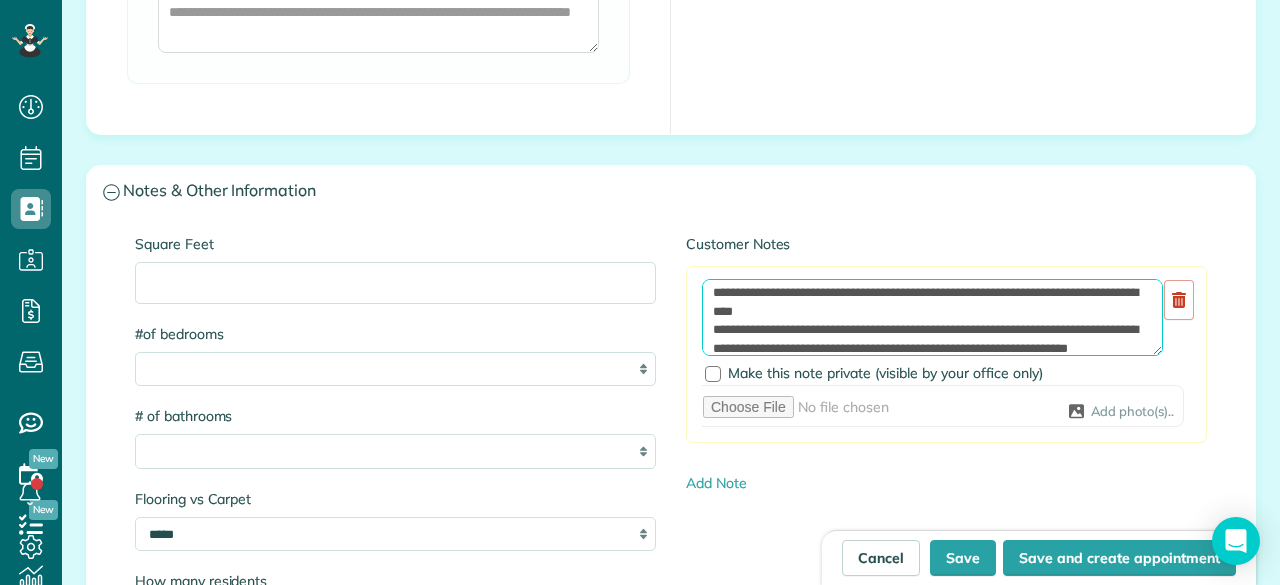 click at bounding box center (932, 317) 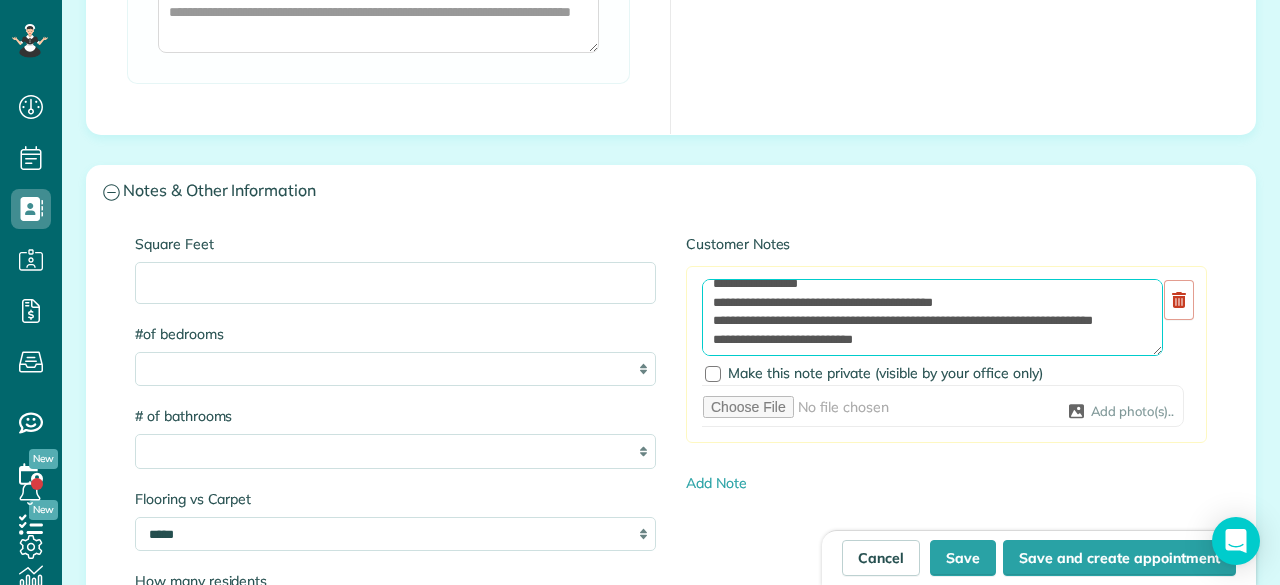 scroll, scrollTop: 400, scrollLeft: 0, axis: vertical 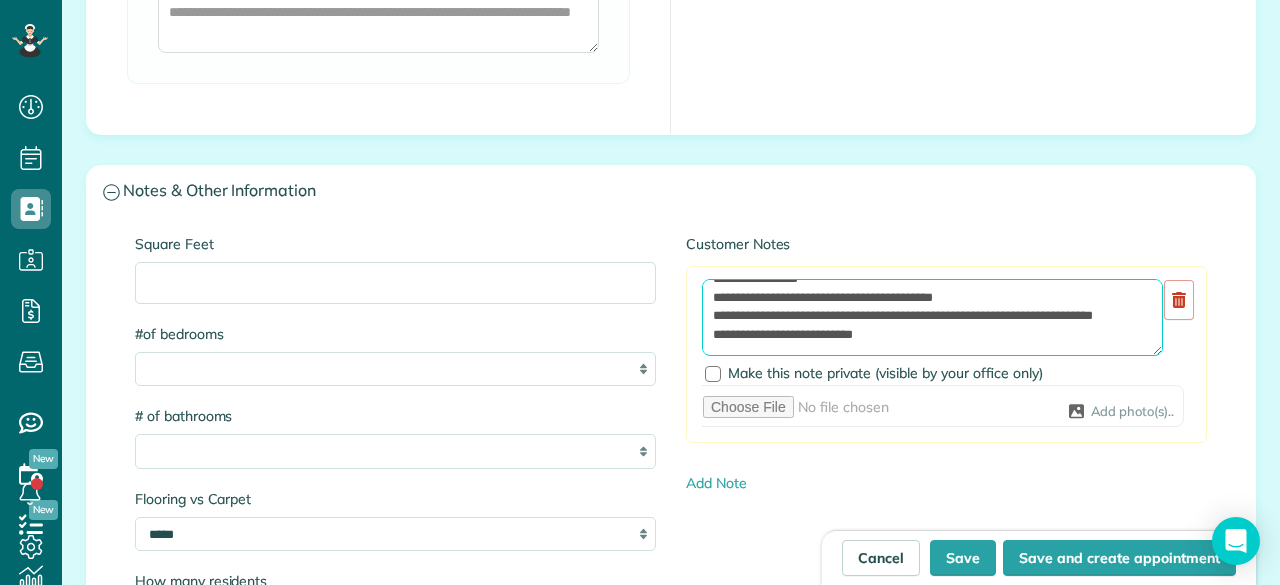 drag, startPoint x: 810, startPoint y: 323, endPoint x: 1005, endPoint y: 306, distance: 195.73962 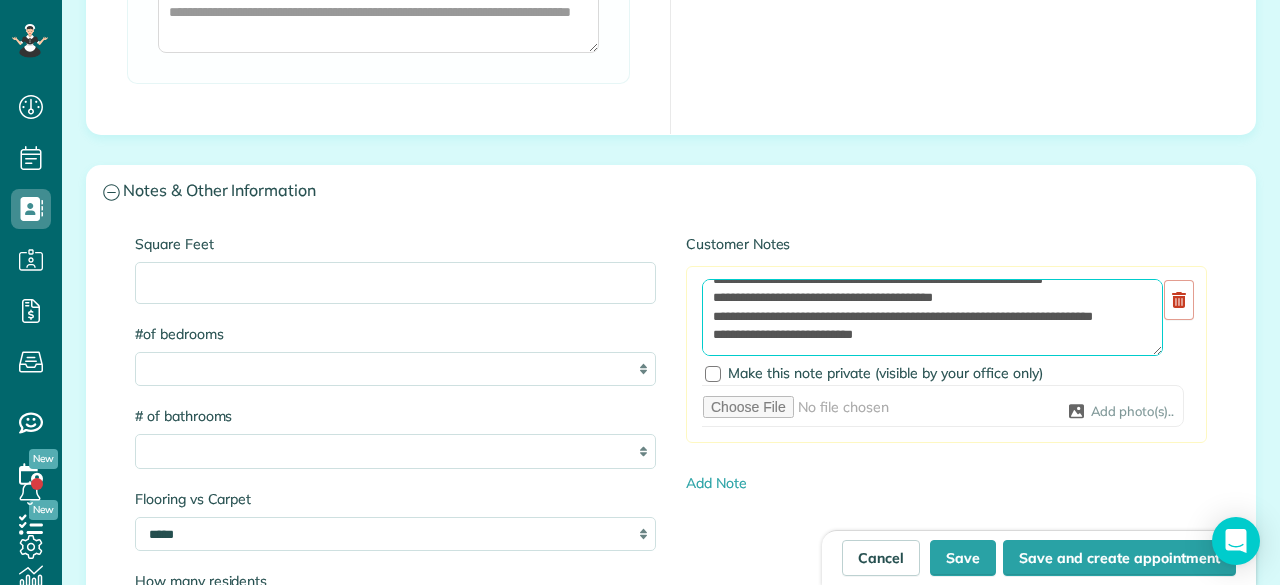 drag, startPoint x: 937, startPoint y: 300, endPoint x: 856, endPoint y: 301, distance: 81.00617 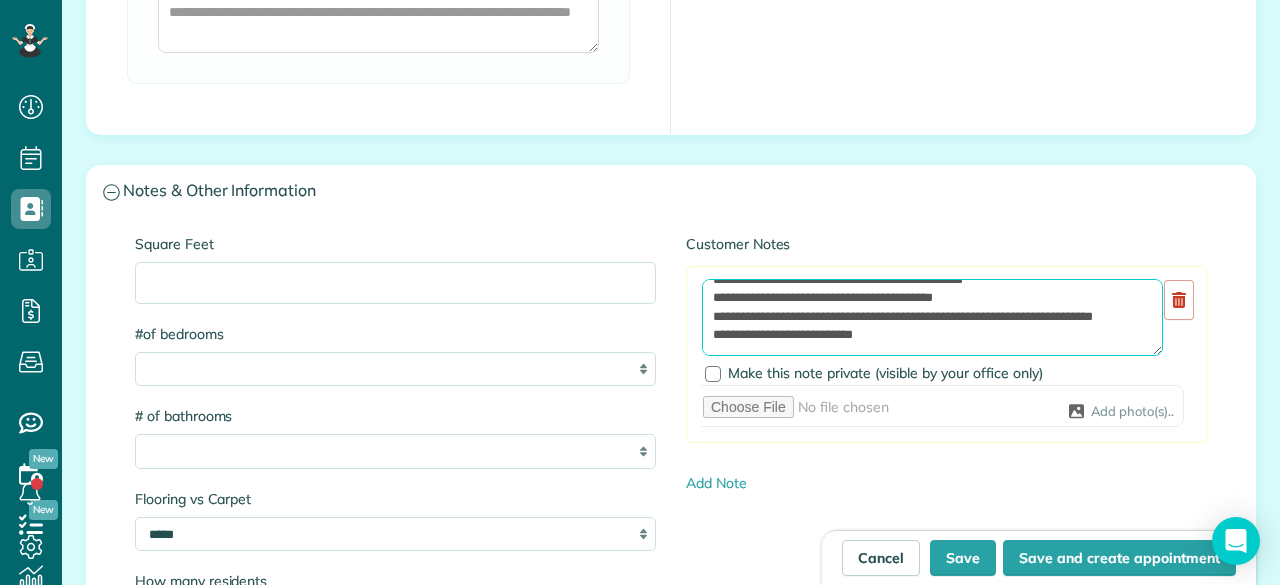 click at bounding box center [932, 317] 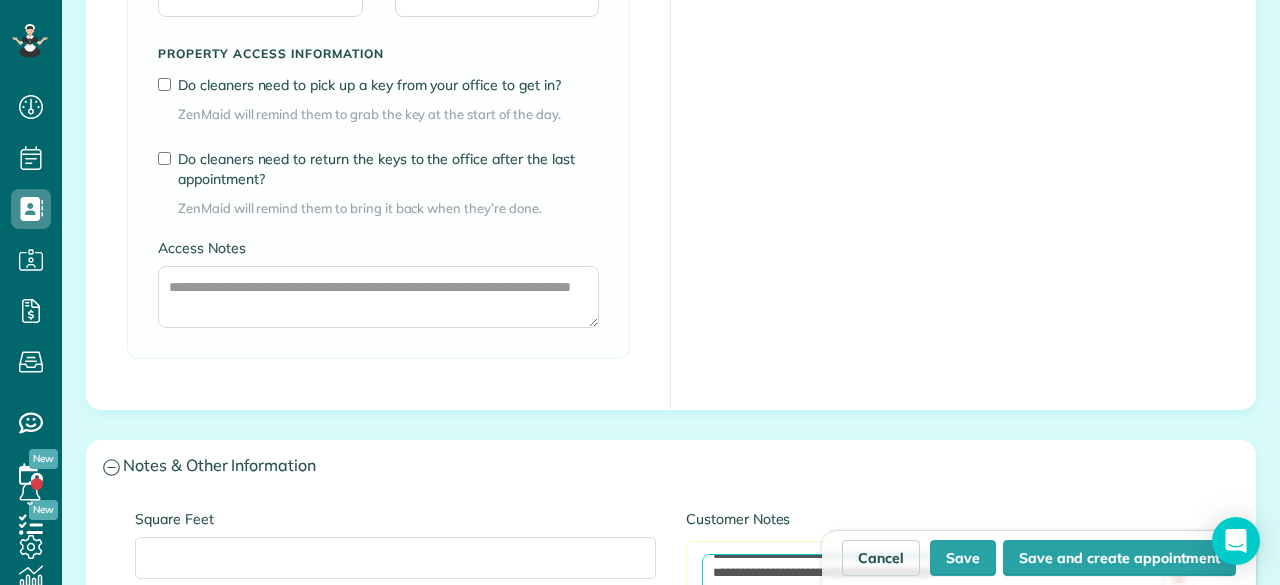 scroll, scrollTop: 1800, scrollLeft: 0, axis: vertical 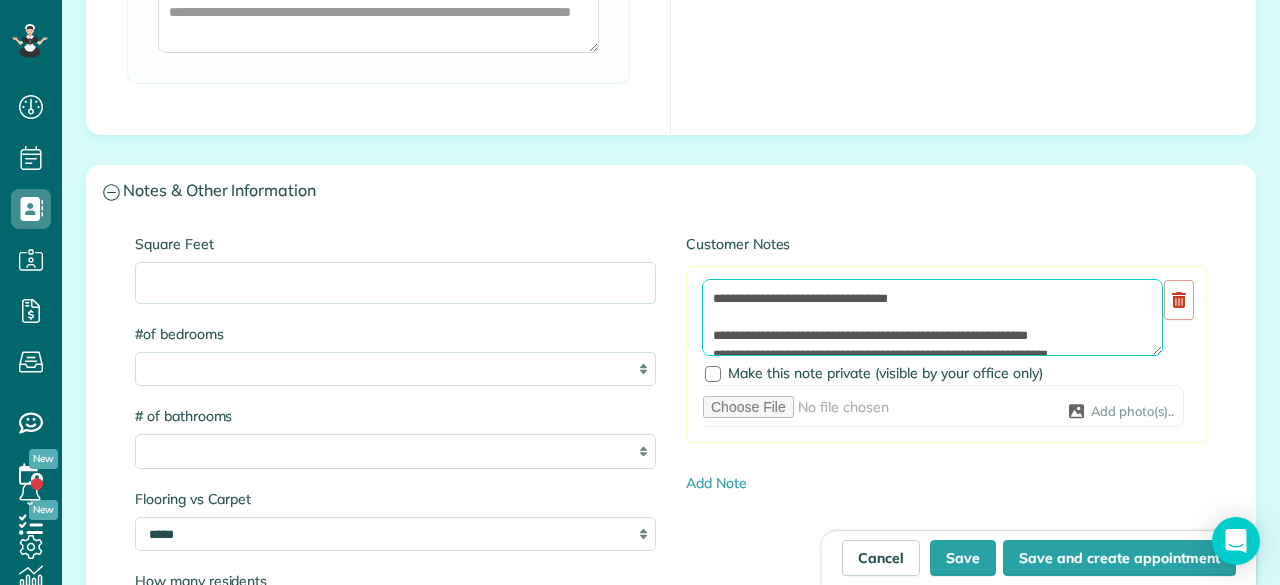 click at bounding box center [932, 317] 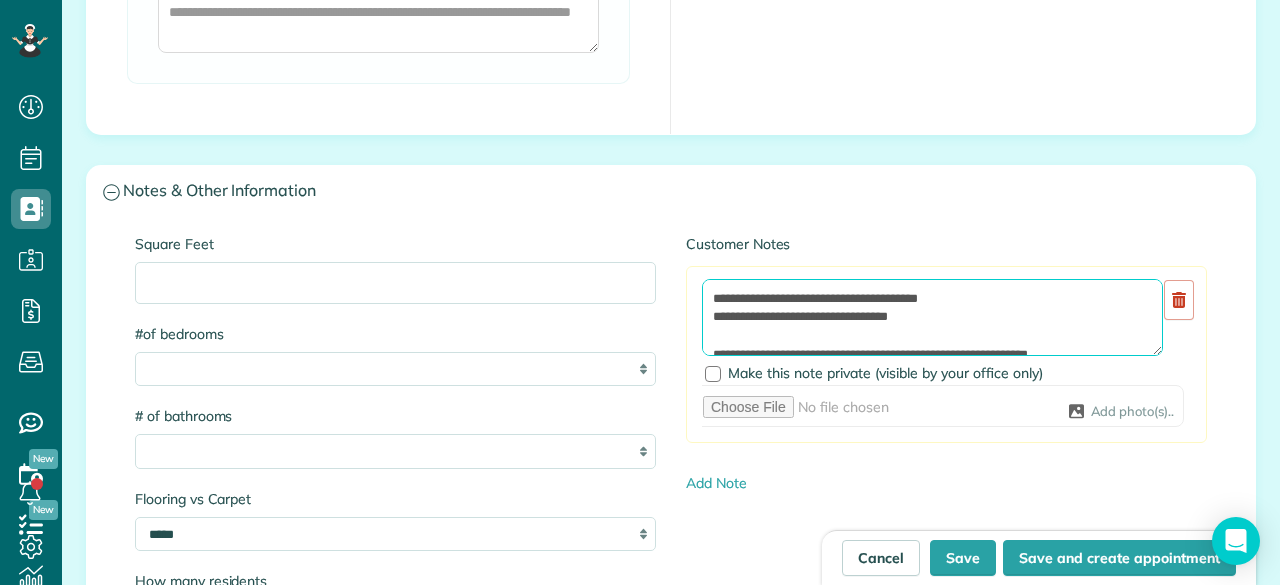 click at bounding box center [932, 317] 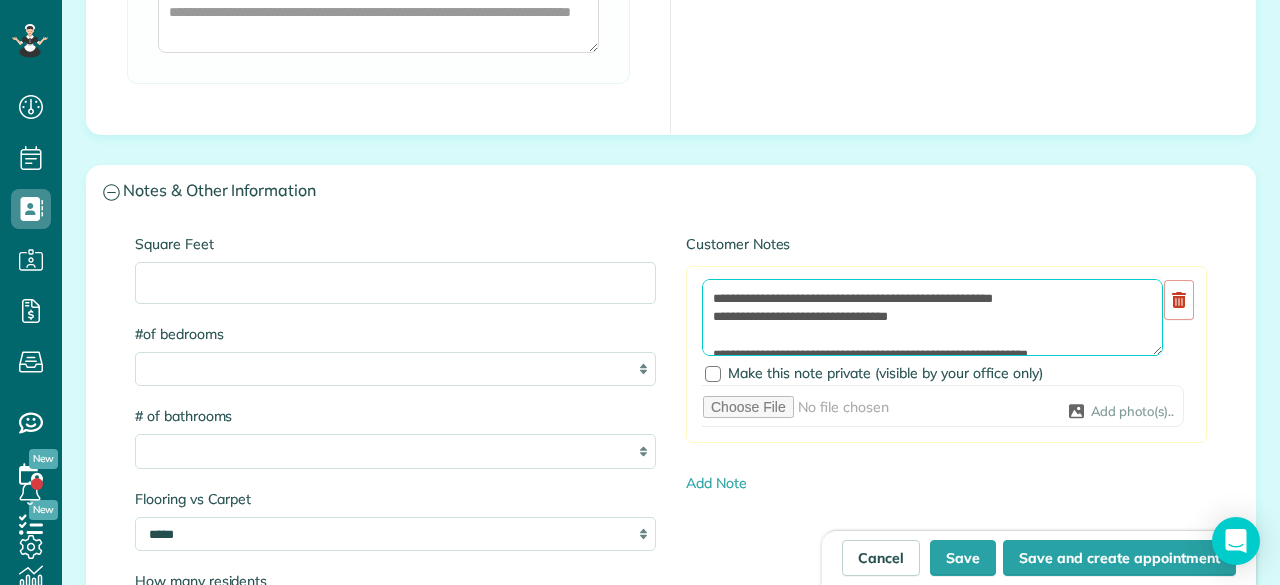 click at bounding box center [932, 317] 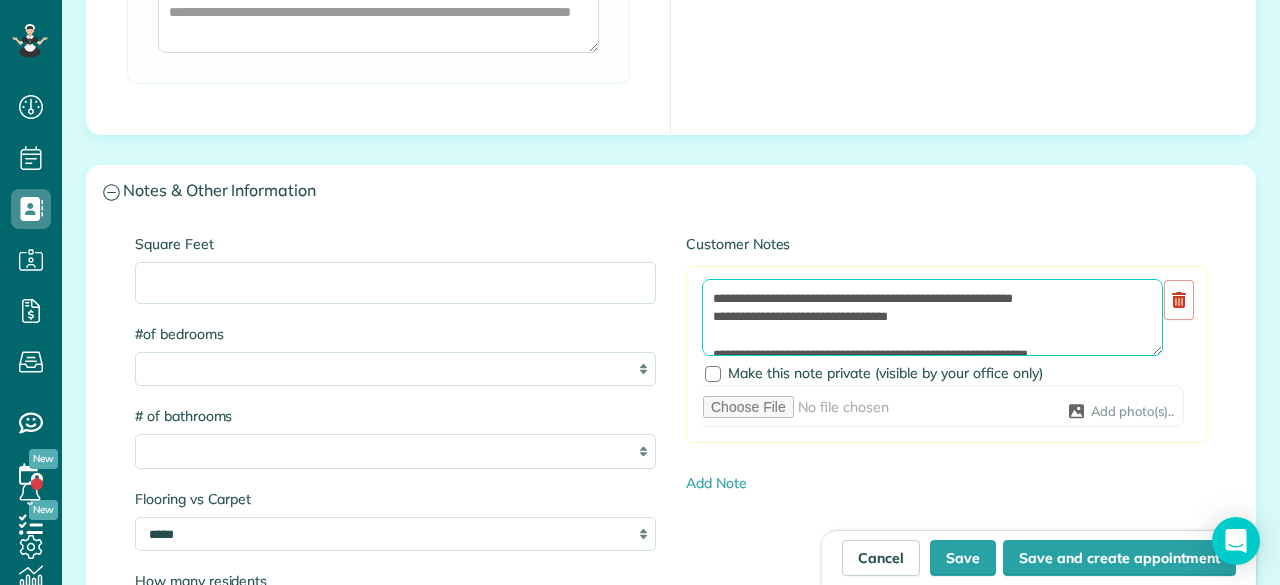 click at bounding box center (932, 317) 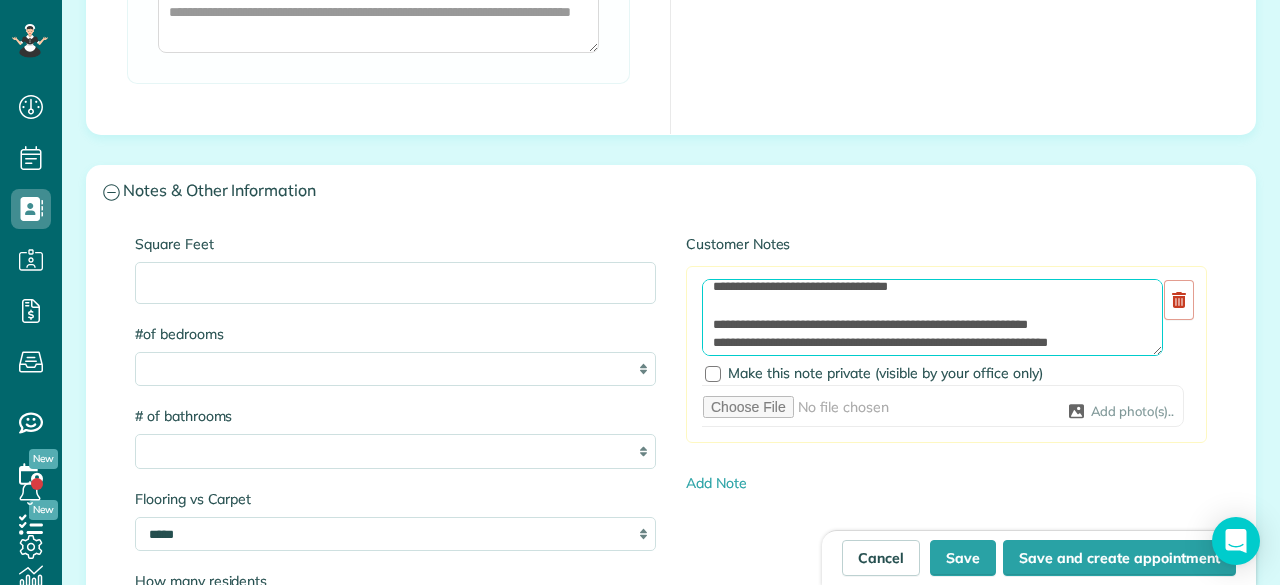 scroll, scrollTop: 0, scrollLeft: 0, axis: both 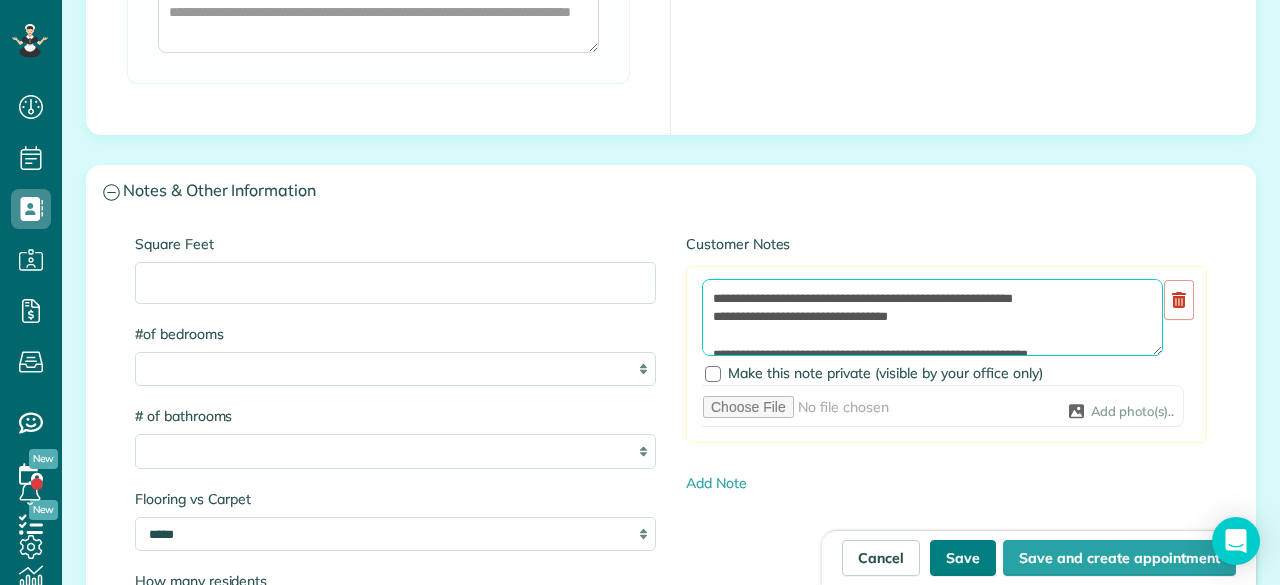 type on "**********" 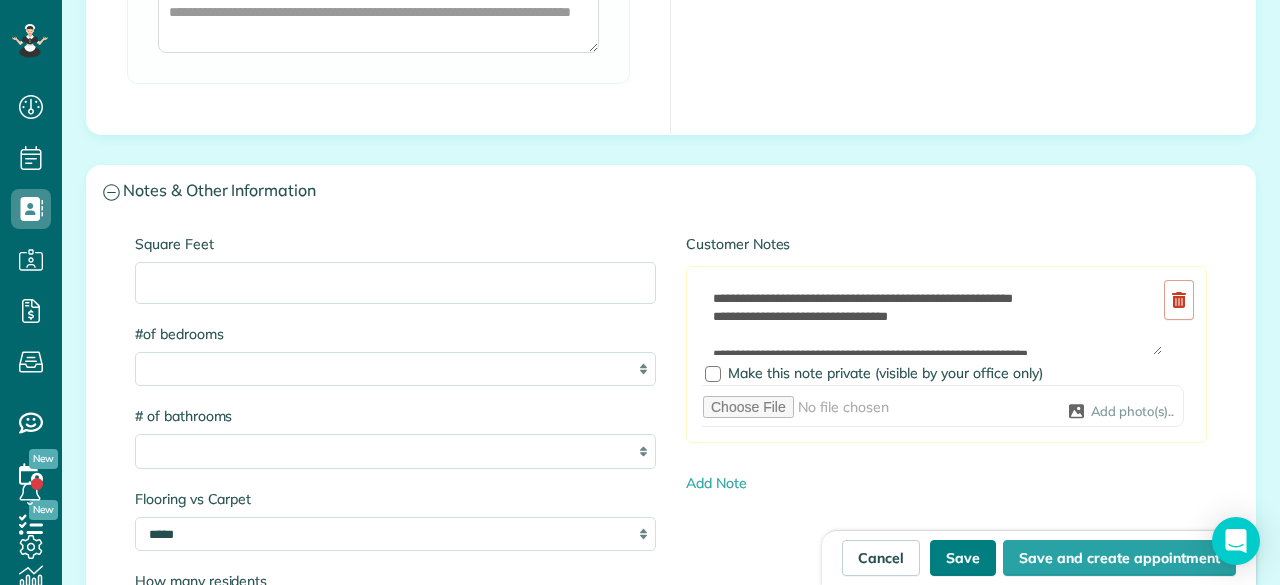 click on "Save" at bounding box center [963, 558] 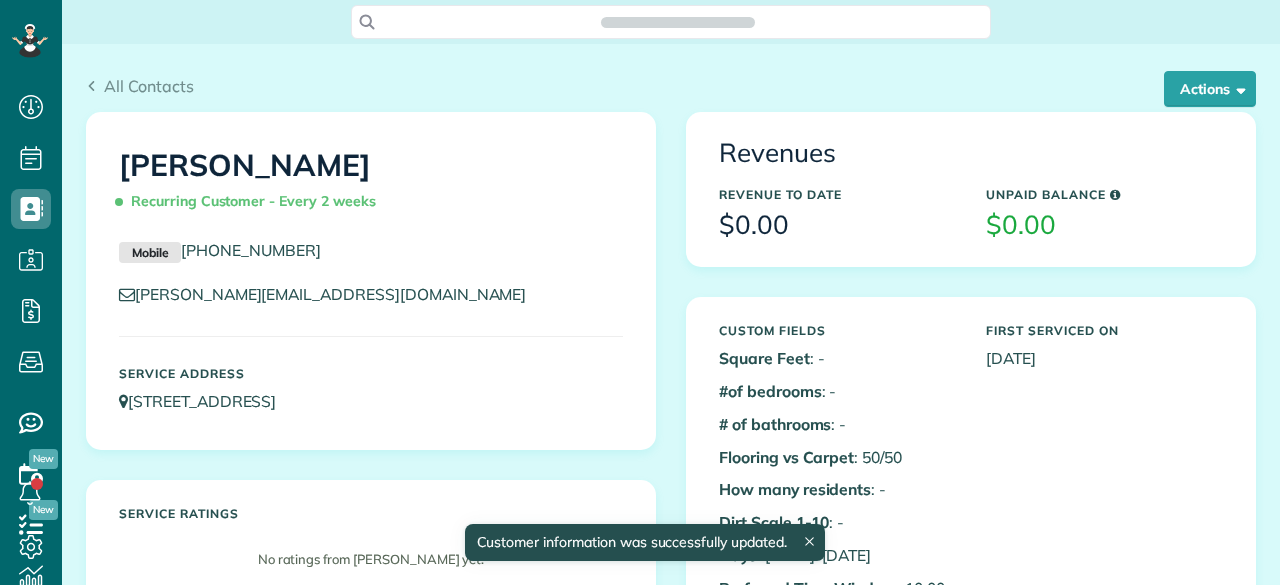 scroll, scrollTop: 0, scrollLeft: 0, axis: both 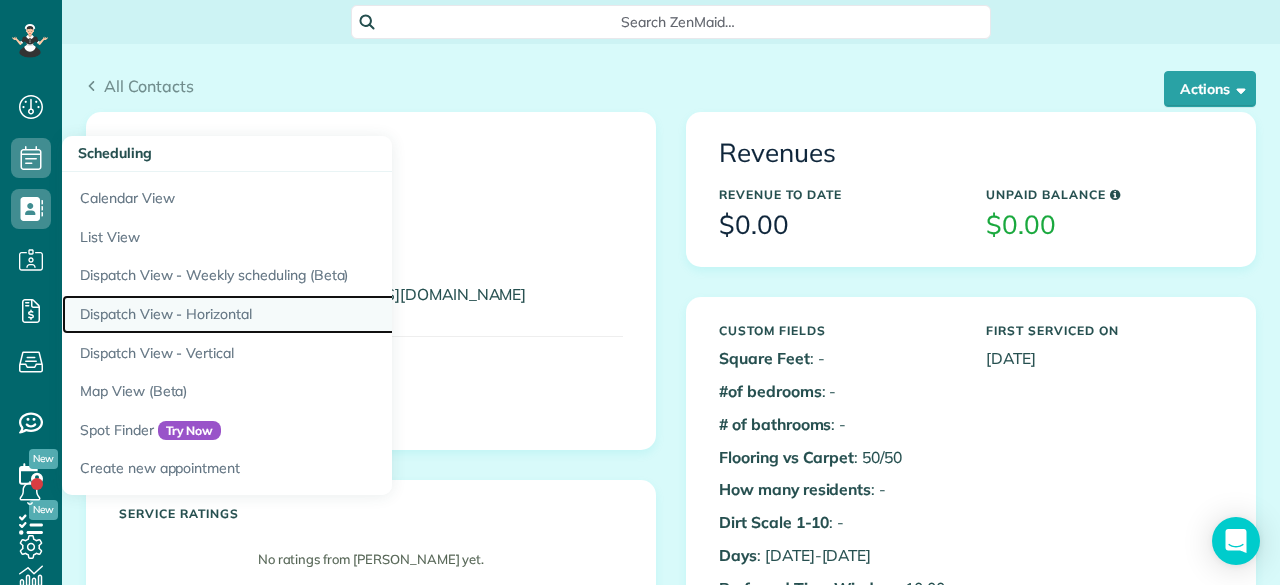 click on "Dispatch View - Horizontal" at bounding box center (312, 314) 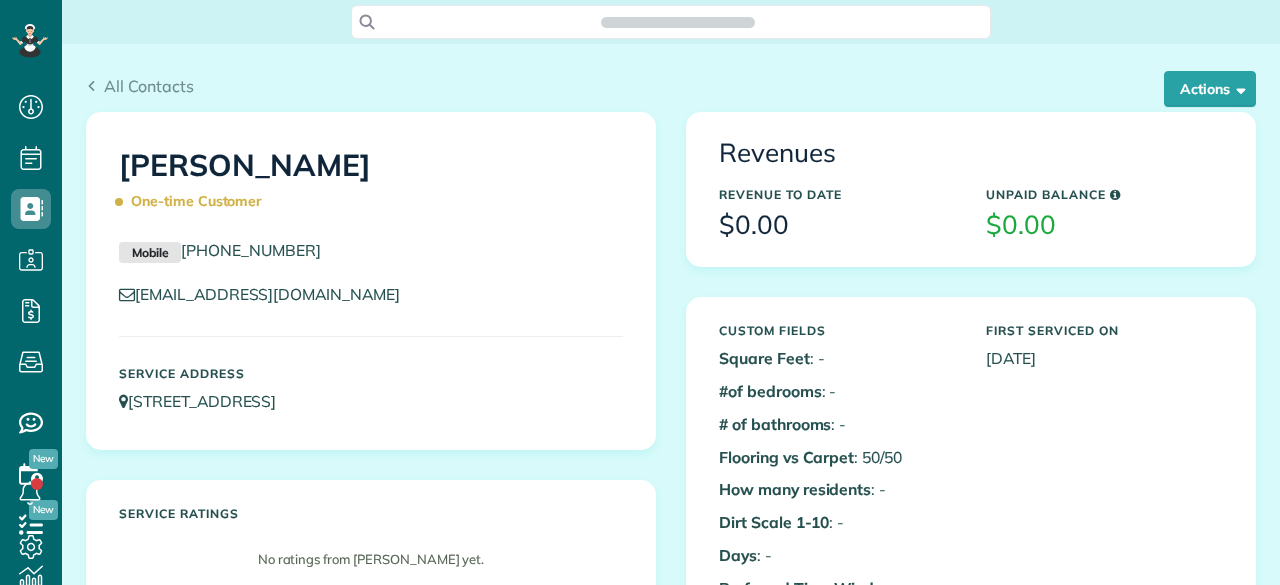 scroll, scrollTop: 0, scrollLeft: 0, axis: both 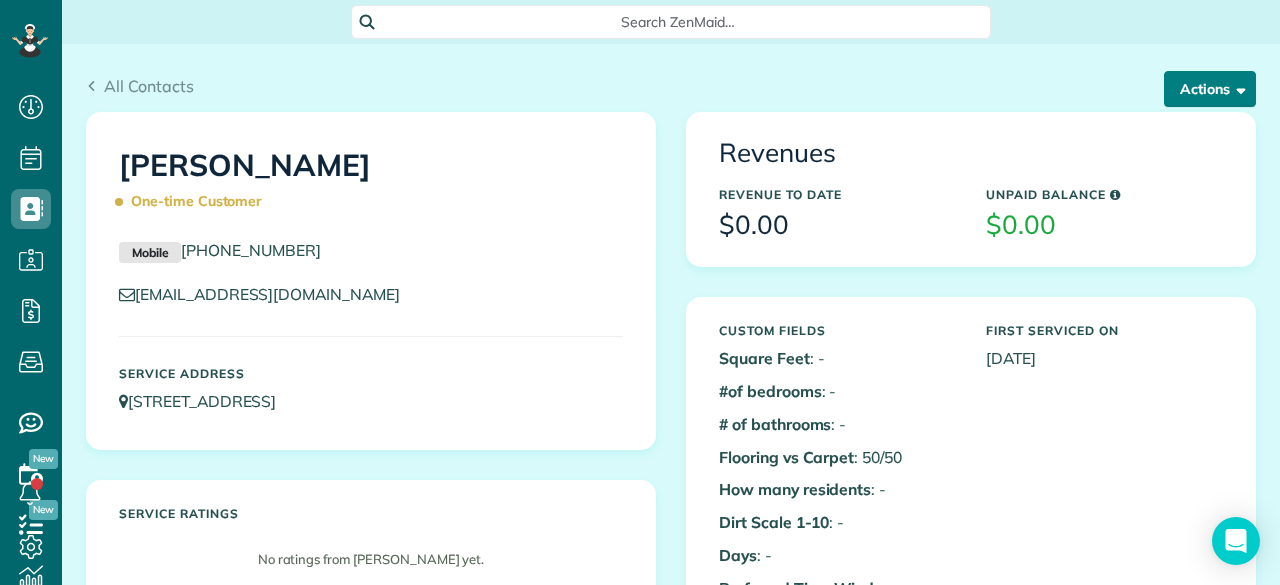 click on "Actions" at bounding box center [1210, 89] 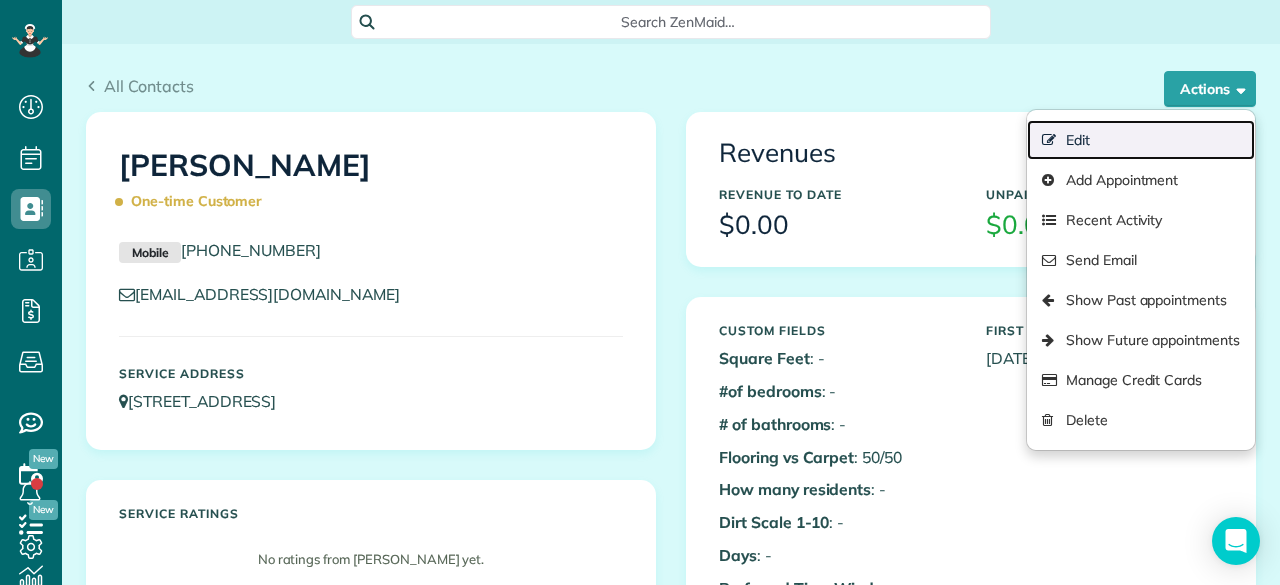 click on "Edit" at bounding box center [1141, 140] 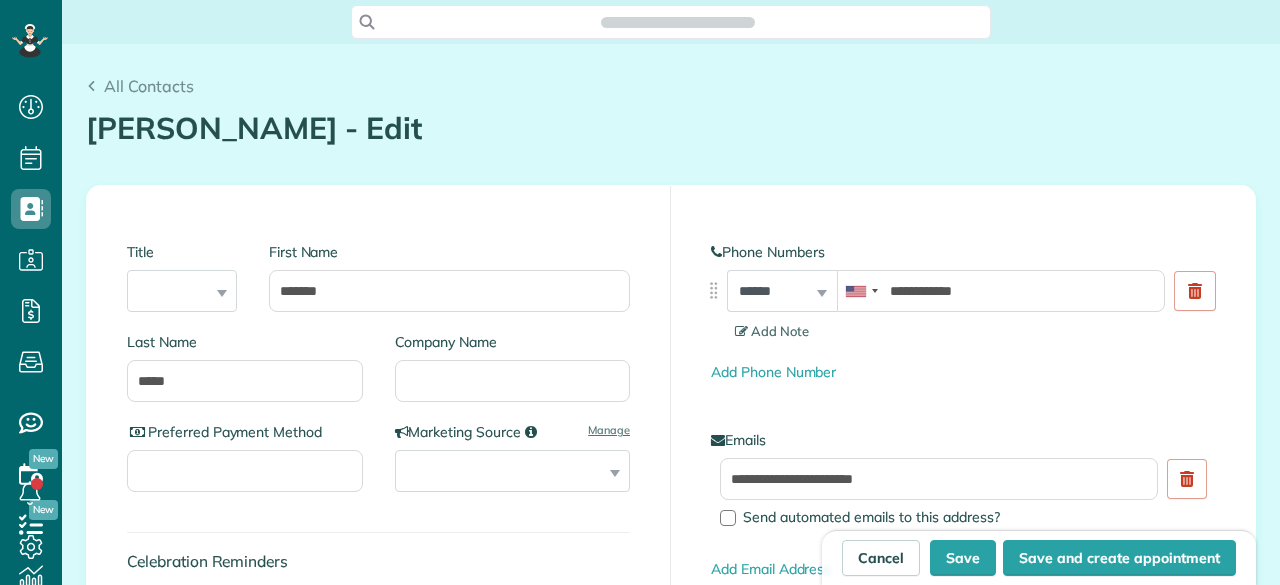 scroll, scrollTop: 0, scrollLeft: 0, axis: both 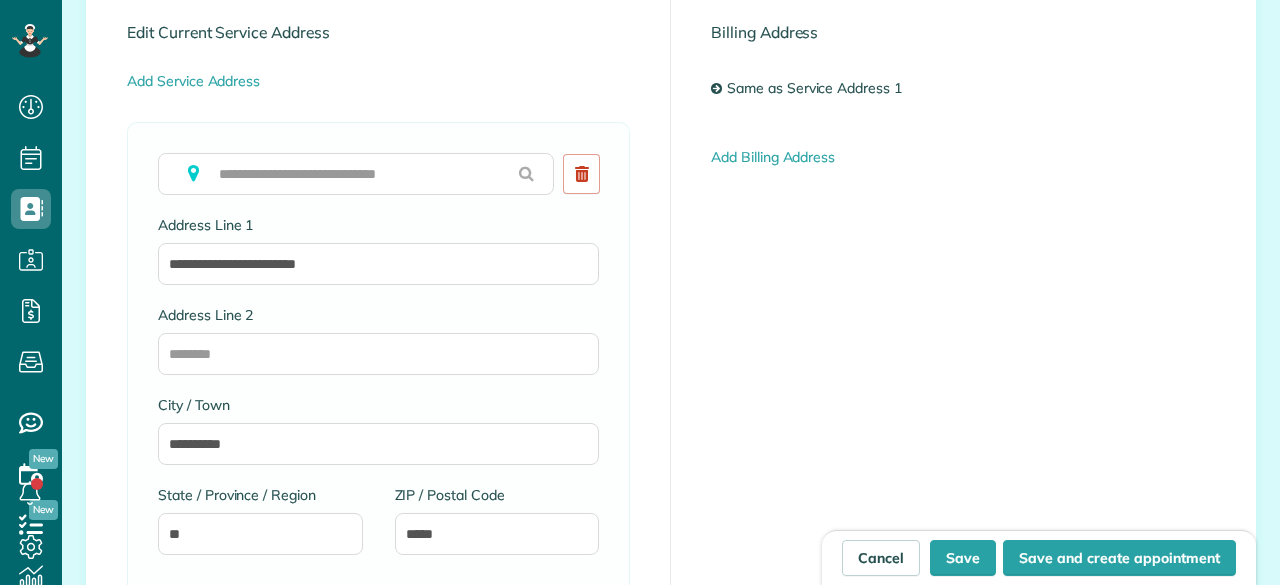 type on "**********" 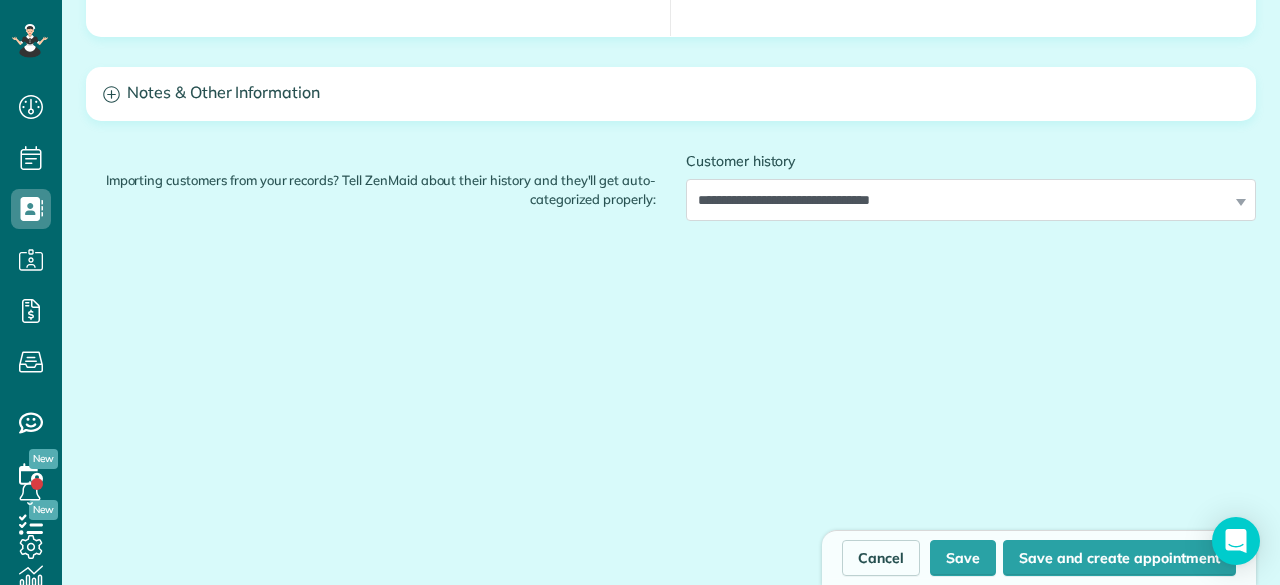 scroll, scrollTop: 1900, scrollLeft: 0, axis: vertical 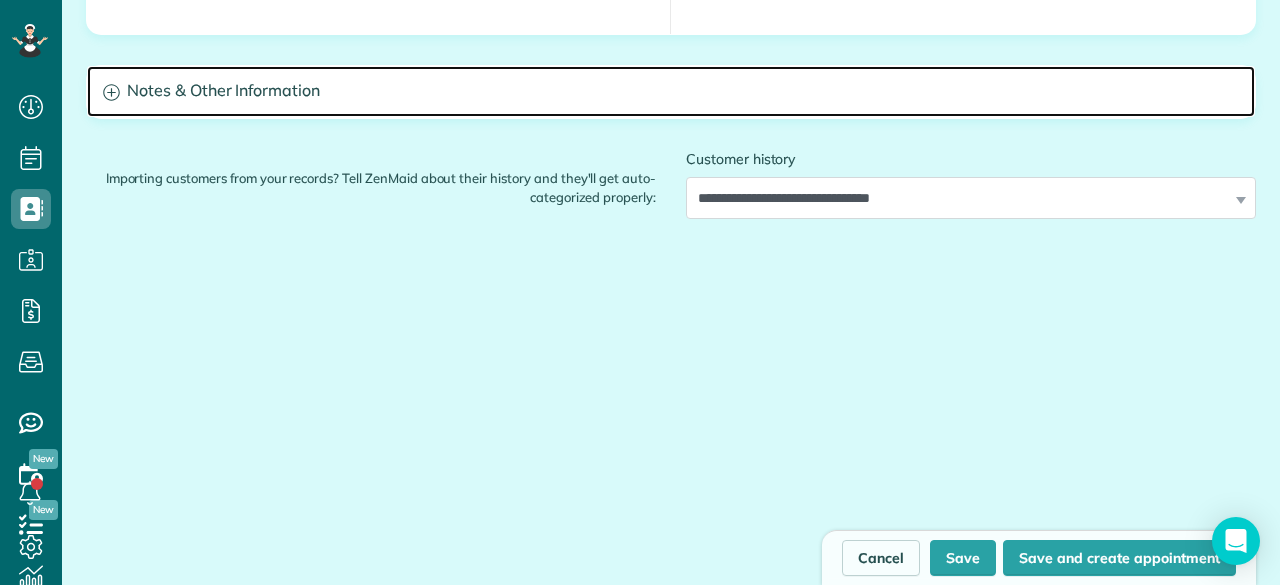 click on "Notes & Other Information" at bounding box center (671, 91) 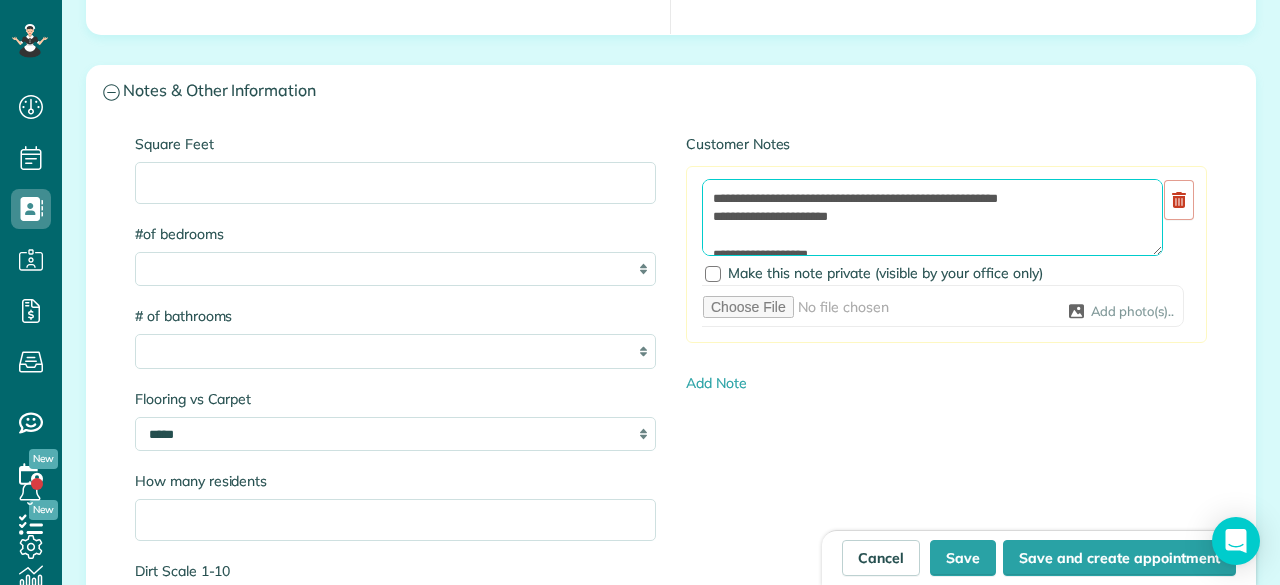 drag, startPoint x: 702, startPoint y: 193, endPoint x: 1065, endPoint y: 195, distance: 363.00552 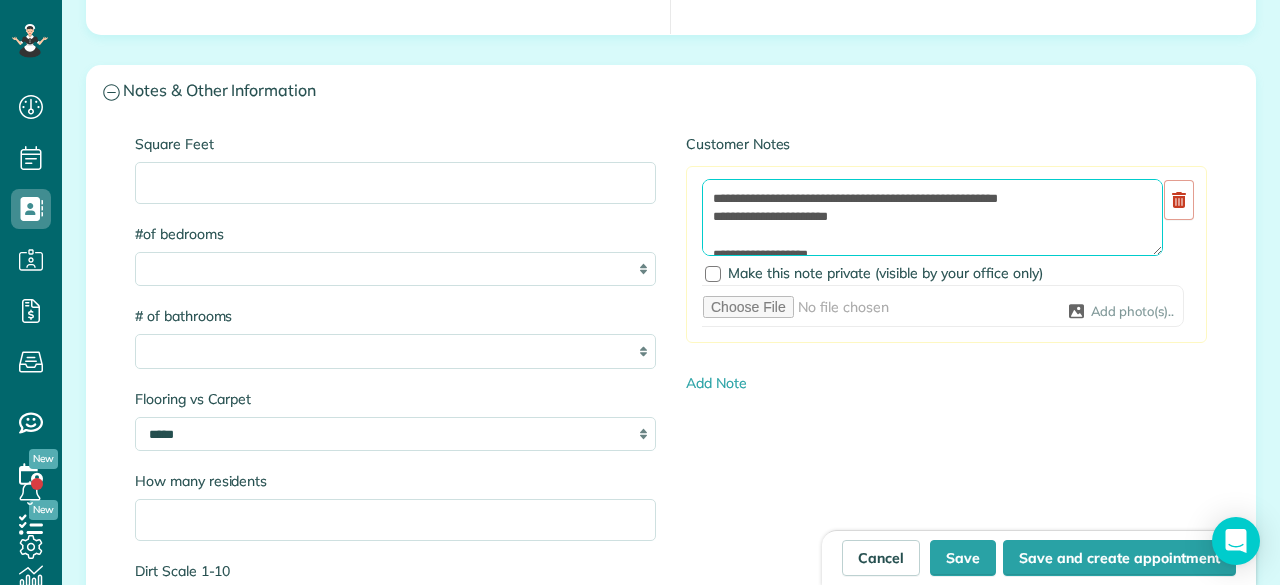 click at bounding box center [932, 217] 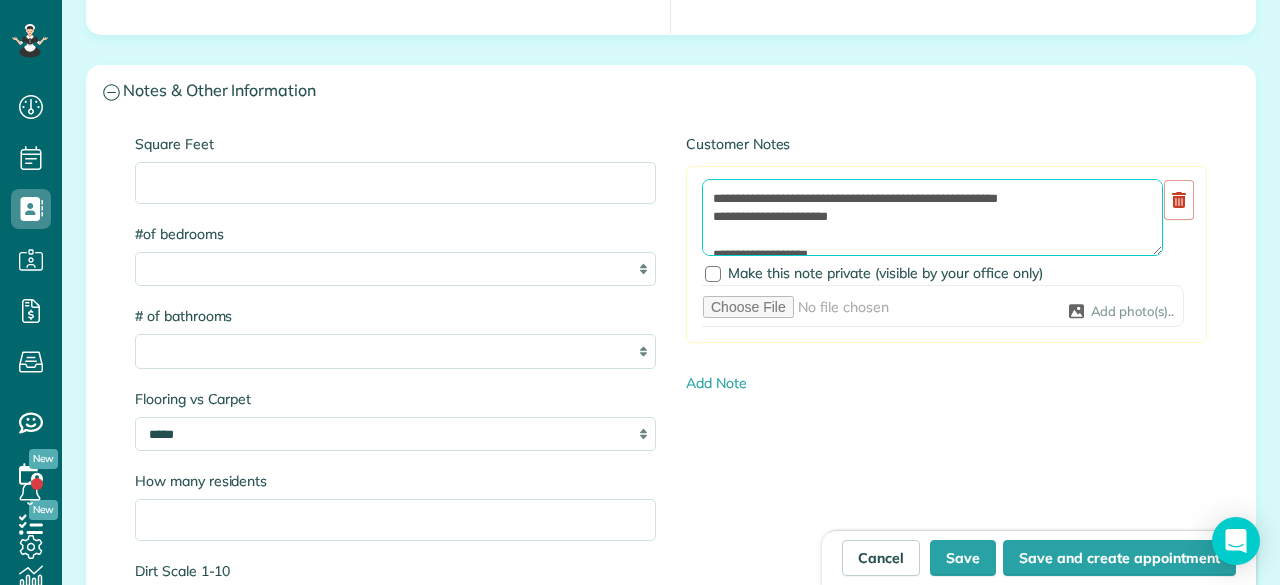 click at bounding box center (932, 217) 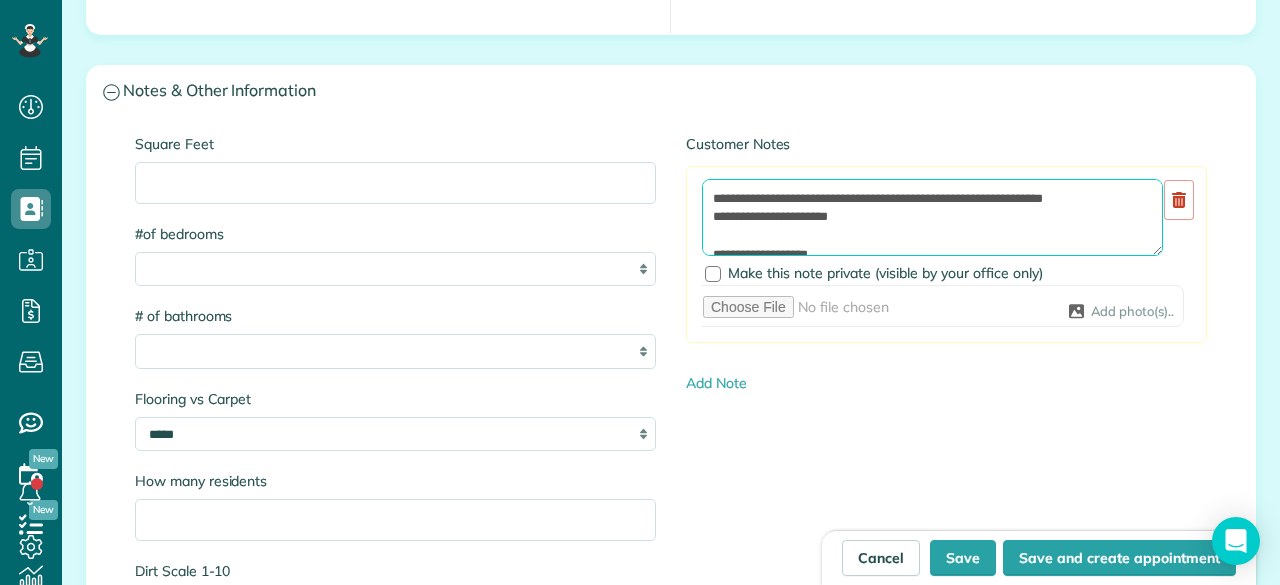 click at bounding box center [932, 217] 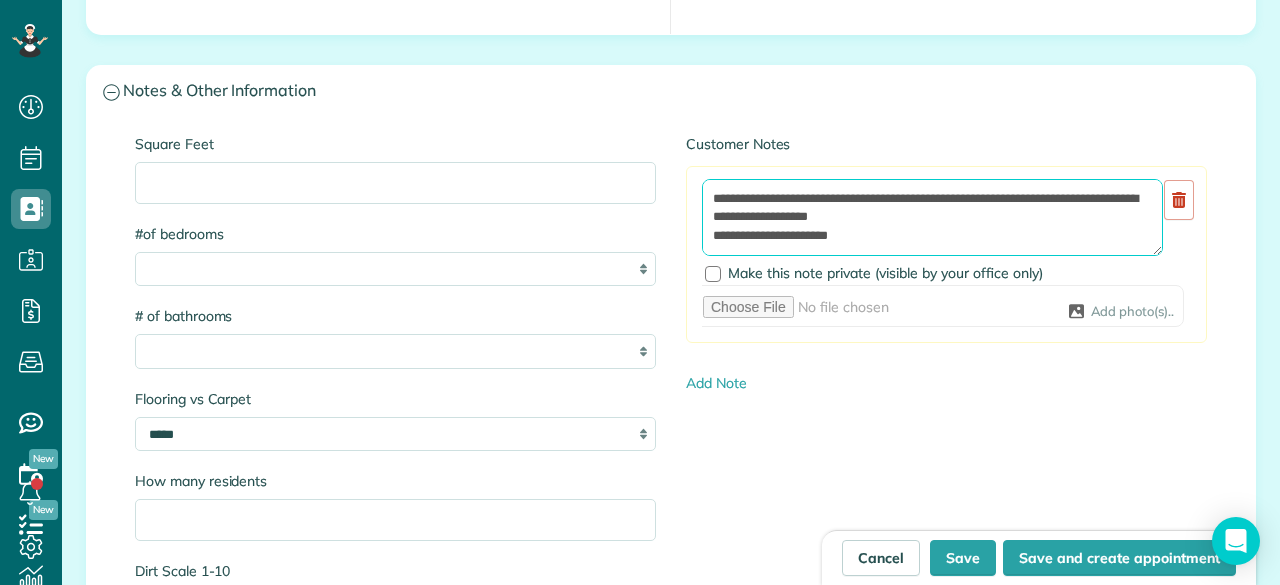 click at bounding box center (932, 217) 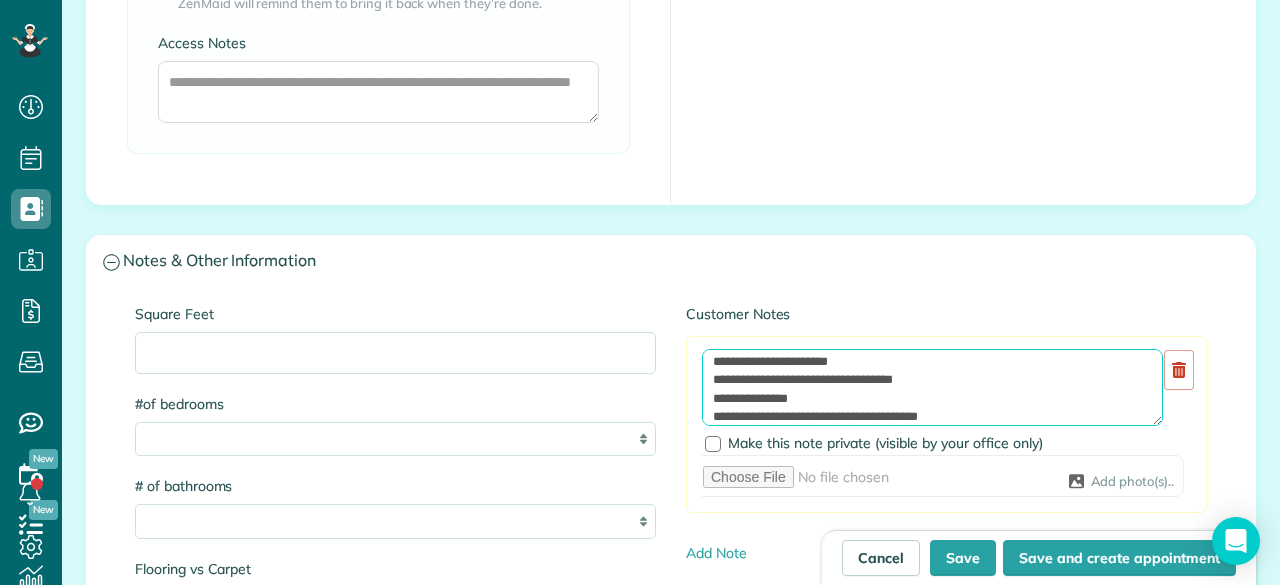 scroll, scrollTop: 1700, scrollLeft: 0, axis: vertical 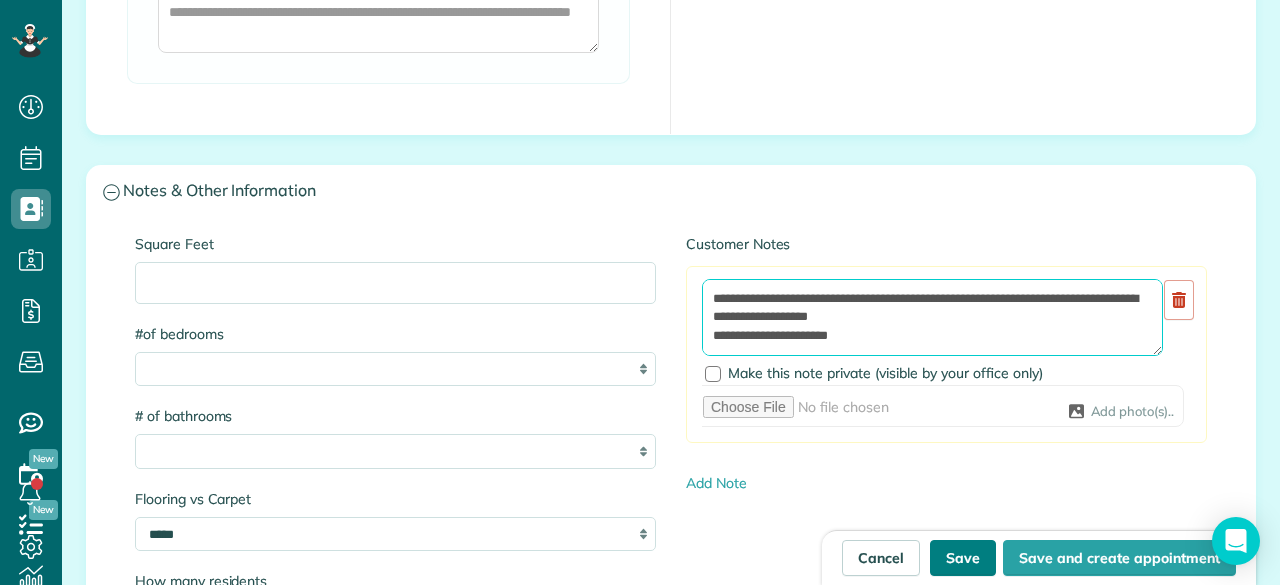 type on "**********" 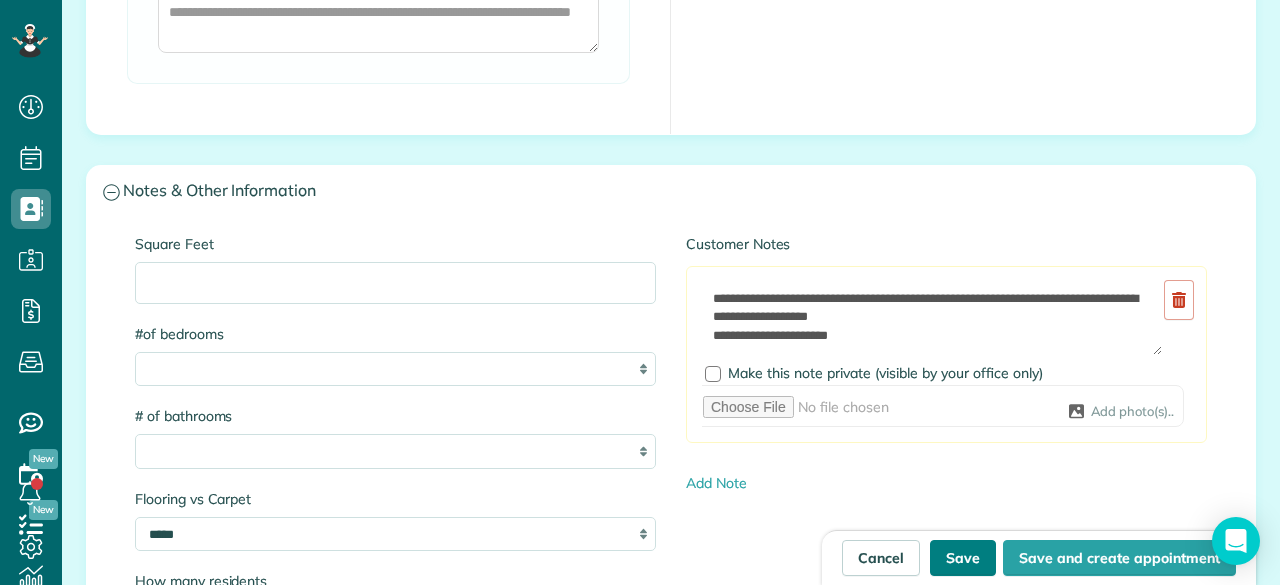 click on "Save" at bounding box center (963, 558) 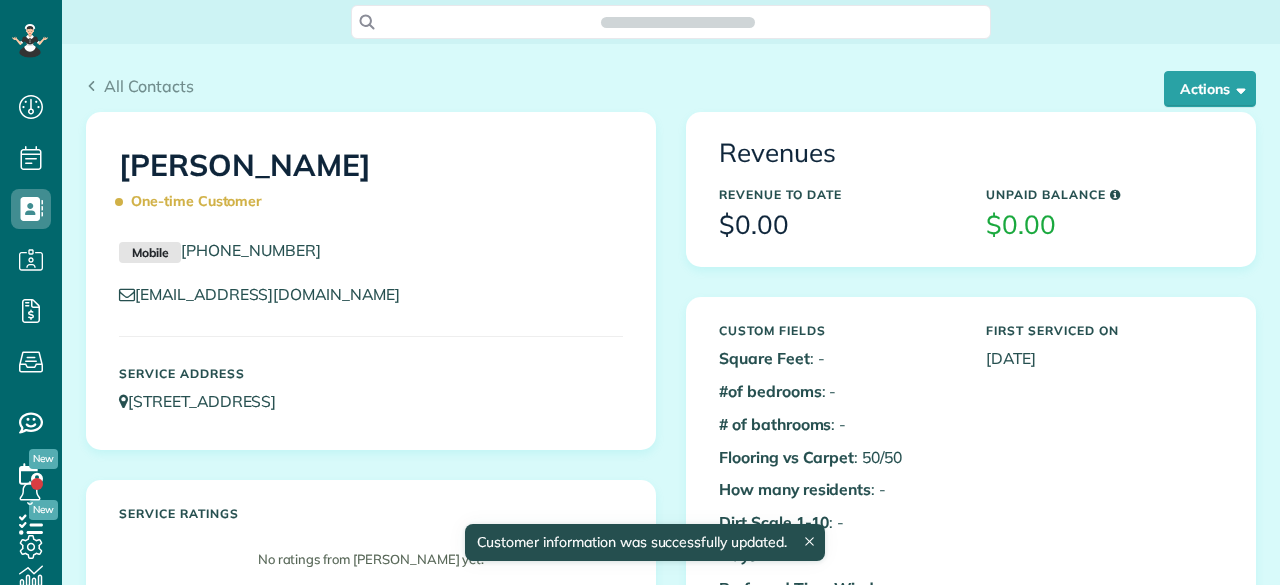 scroll, scrollTop: 0, scrollLeft: 0, axis: both 